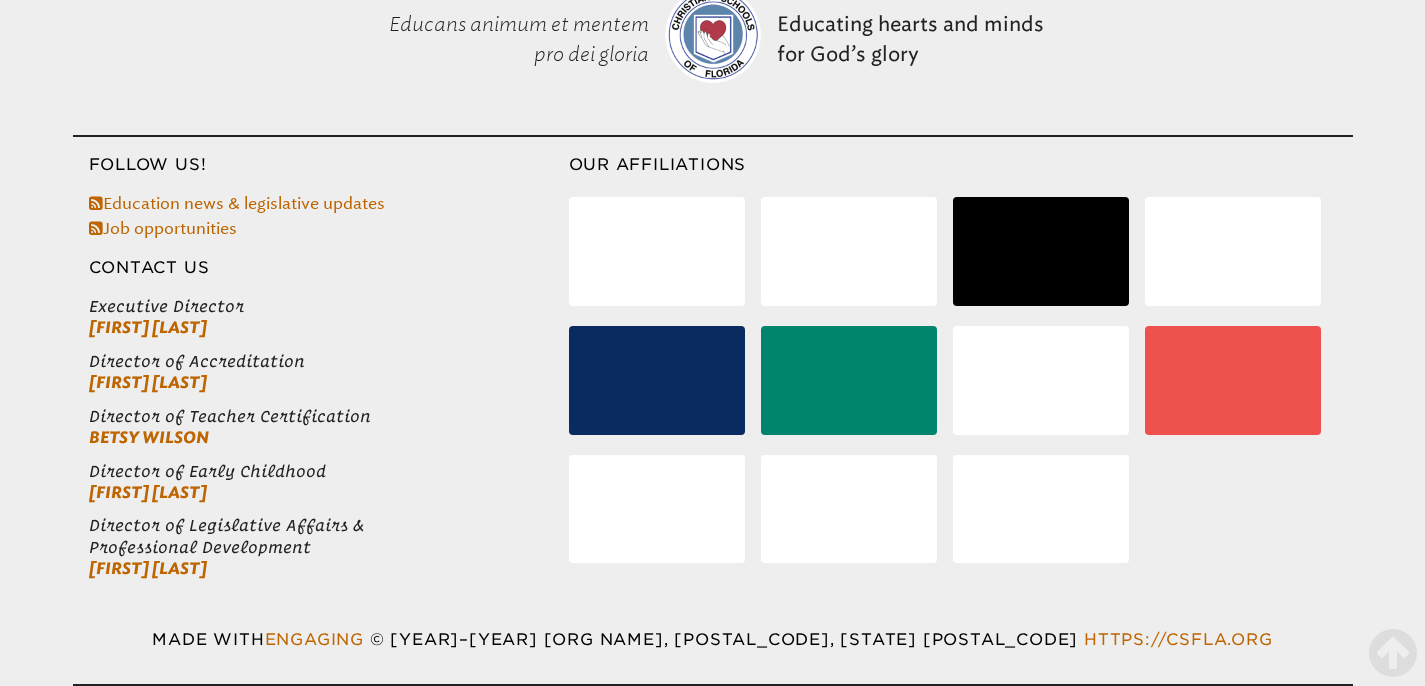 scroll, scrollTop: 8618, scrollLeft: 0, axis: vertical 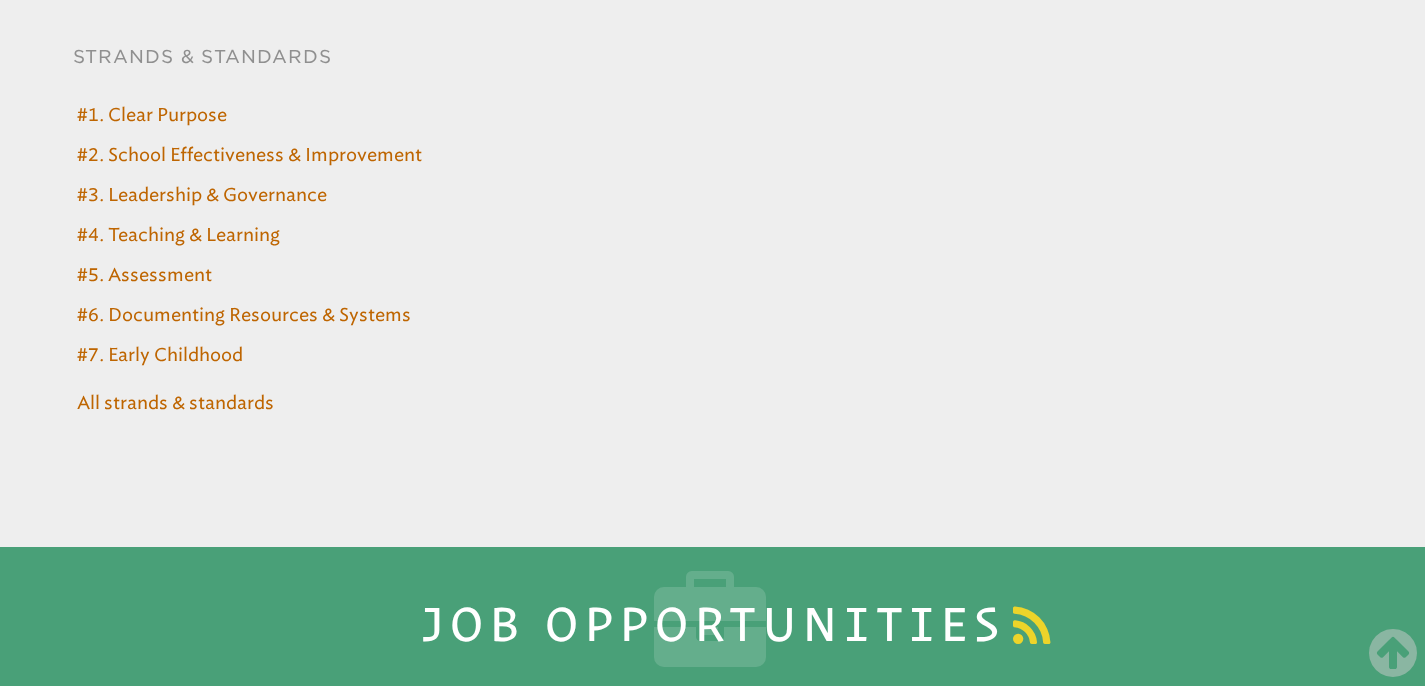 click on "CSF for School Accreditation
A ccreditation instills new life in a school, fostering a greater awareness among faculty, staff and board members.
“If I bear witness of myself, my witness is not true.”
—John 5:31
CSF  accreditation is an ongoing five-year process for school effectiveness and improvement.
Schools accredited elsewhere can also be accredited by  CSF , but must be in compliance with the standards of both agencies.
Accreditation by  CSF  exempts early childhood programs from state licensing.
Strands & Standards
#1. Clear Purpose
#2. School Effectiveness & Improvement" at bounding box center [713, -241] 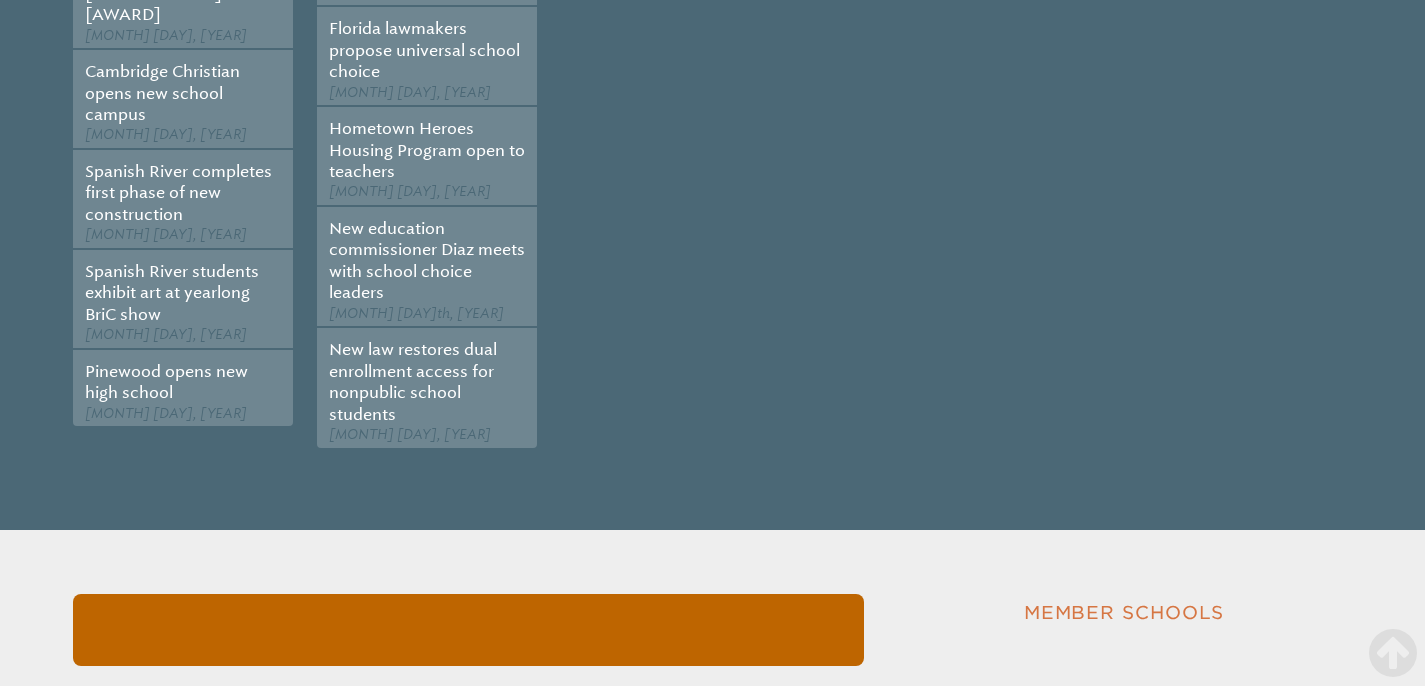 scroll, scrollTop: 0, scrollLeft: 0, axis: both 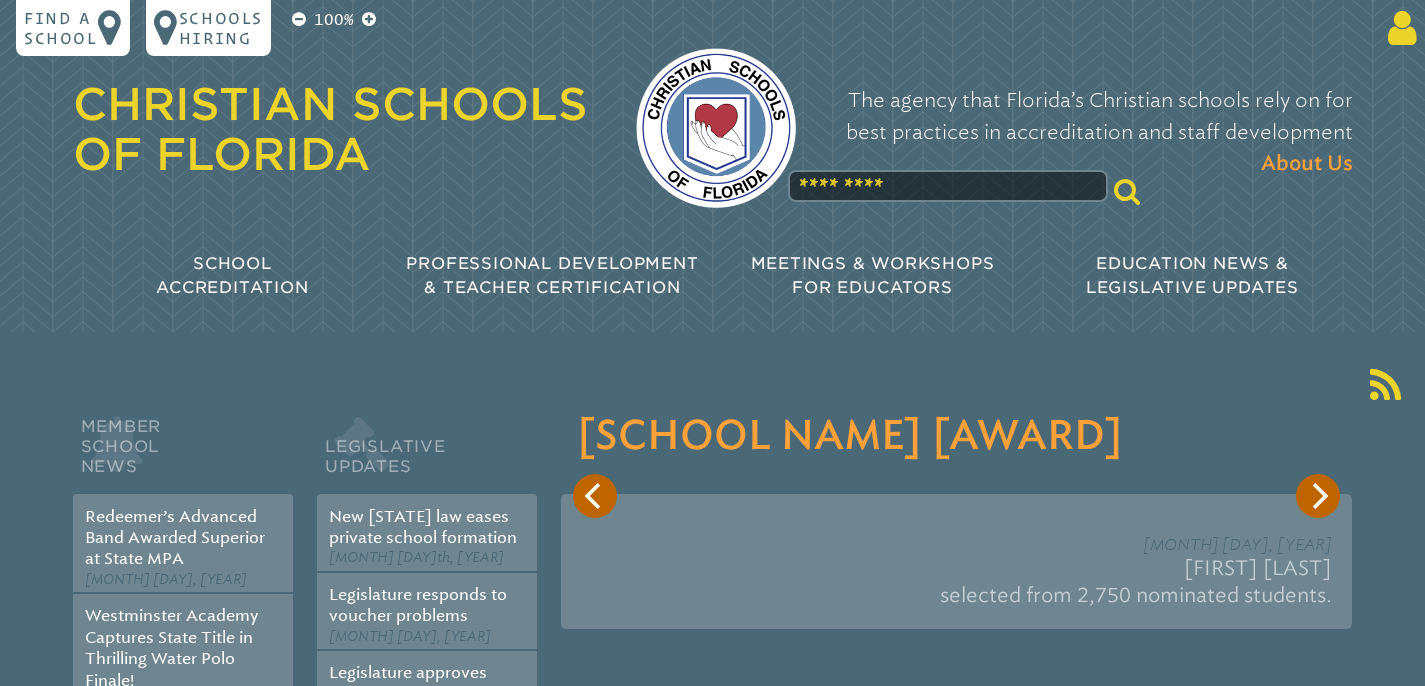 click at bounding box center [1398, 28] 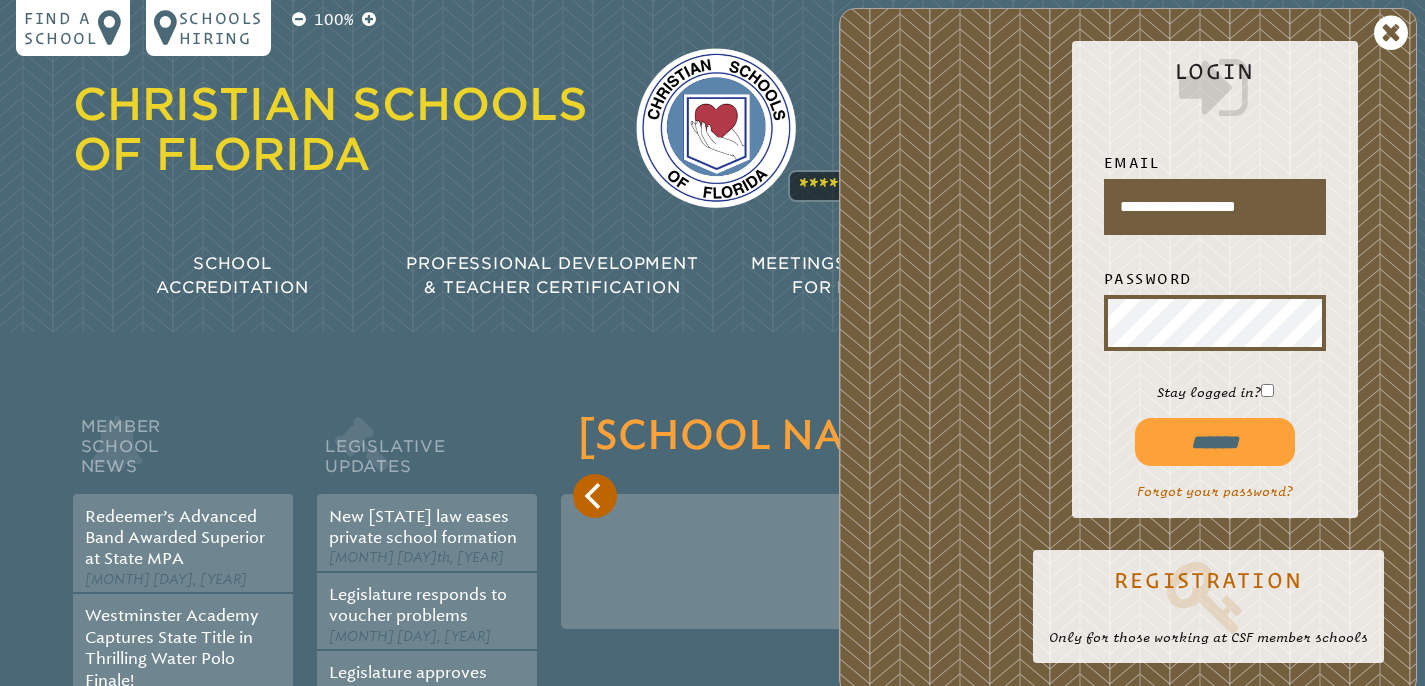 click at bounding box center (1391, 33) 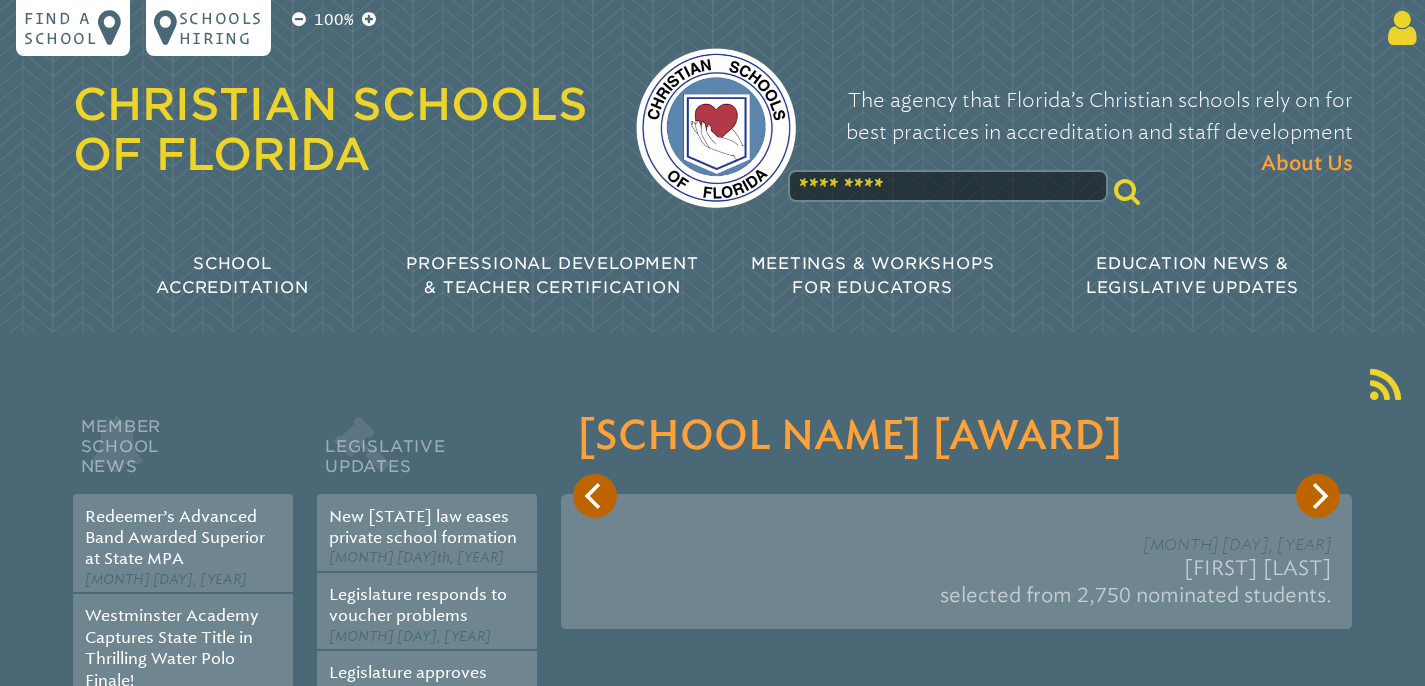 click at bounding box center (1398, 28) 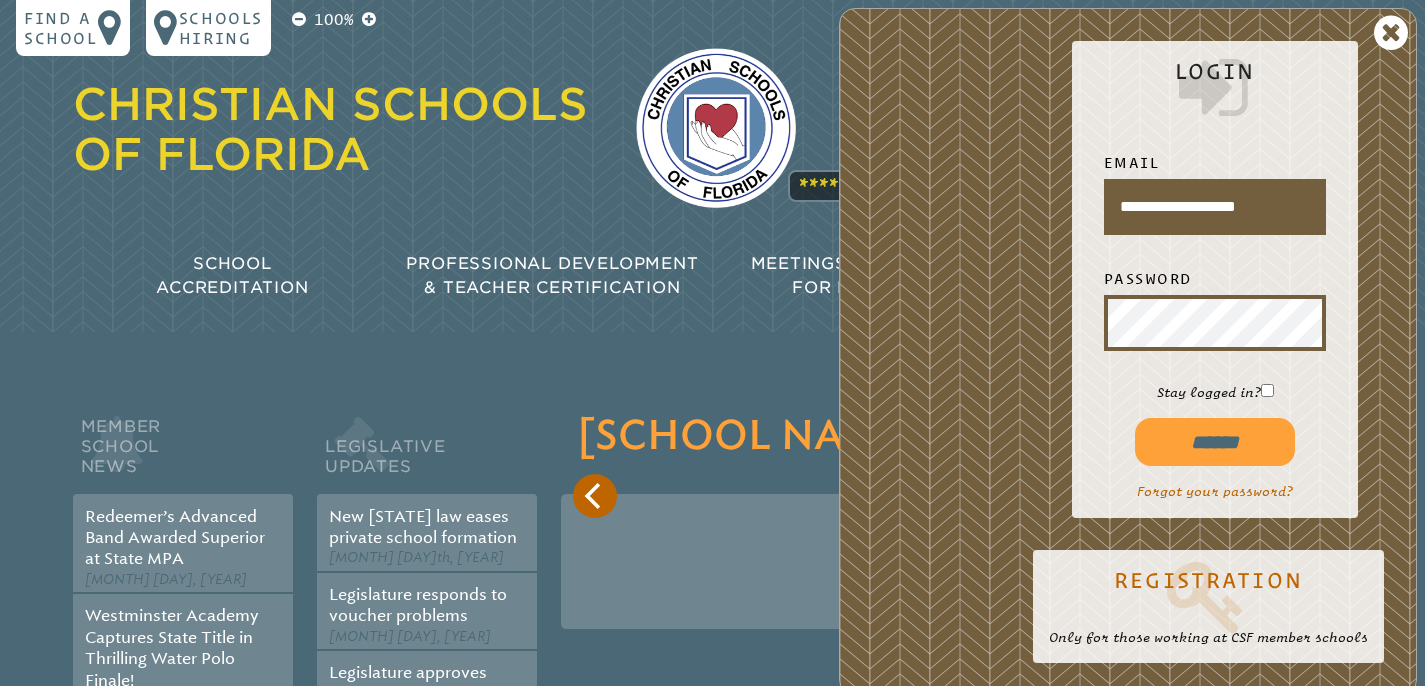 click on "******" at bounding box center (1215, 442) 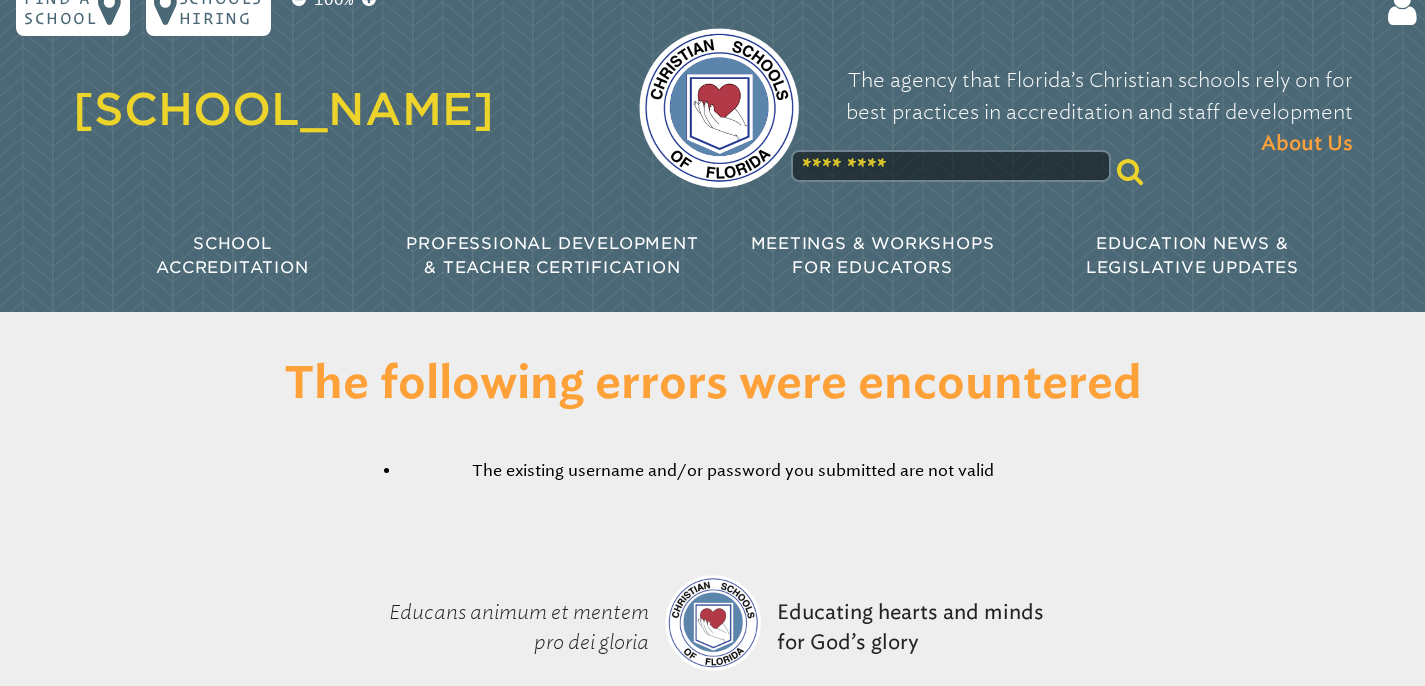 scroll, scrollTop: 0, scrollLeft: 0, axis: both 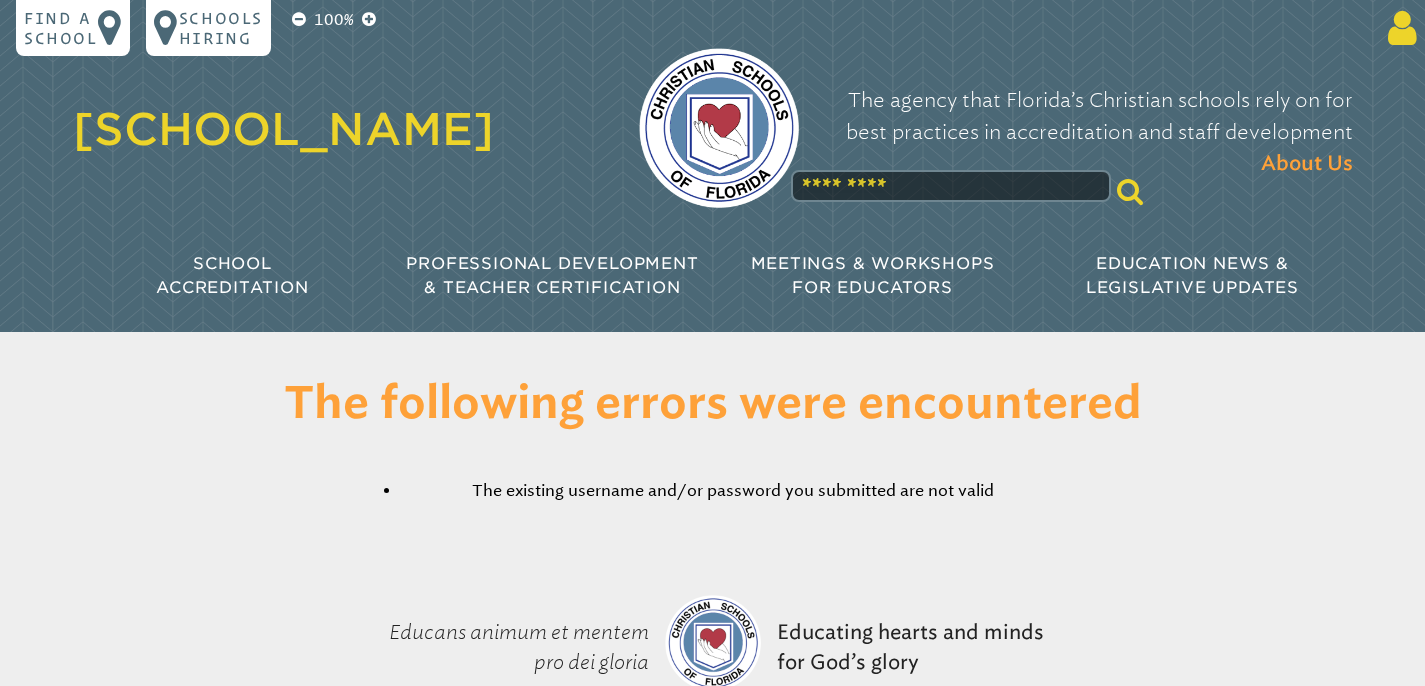type on "**********" 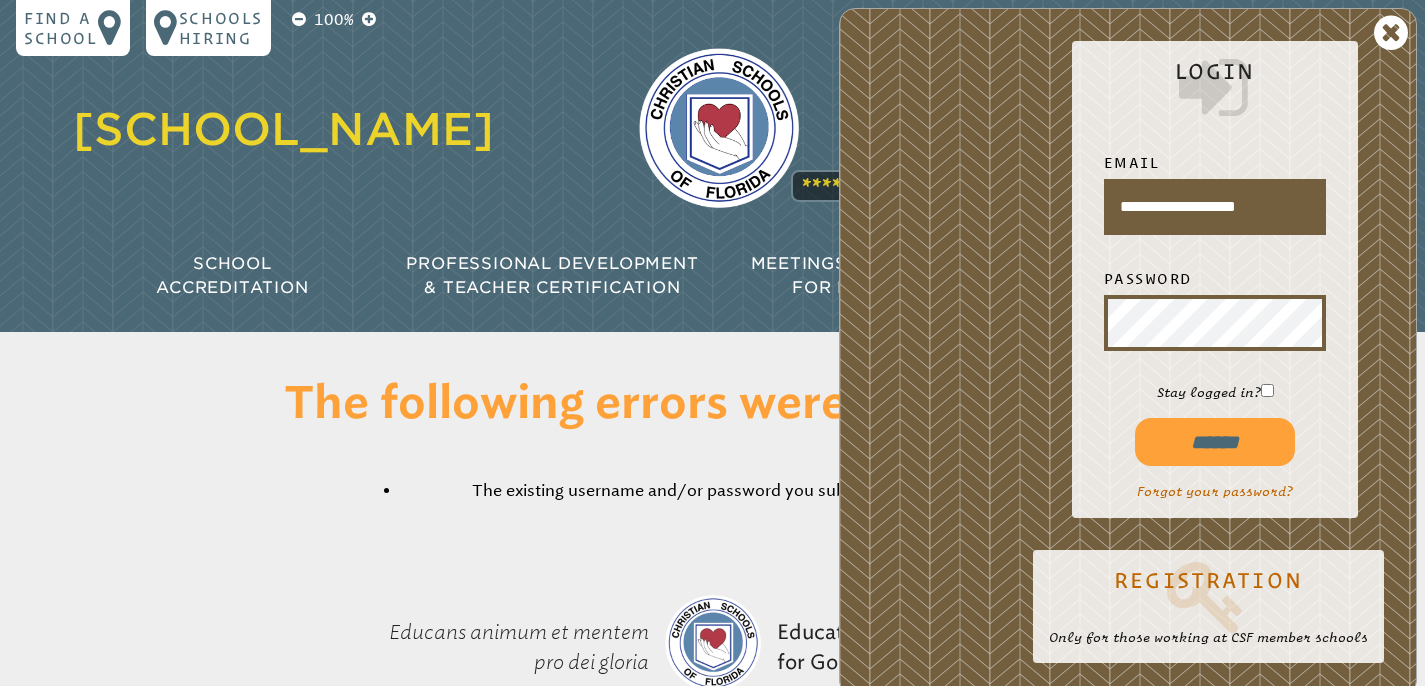 click on "******" at bounding box center [1215, 442] 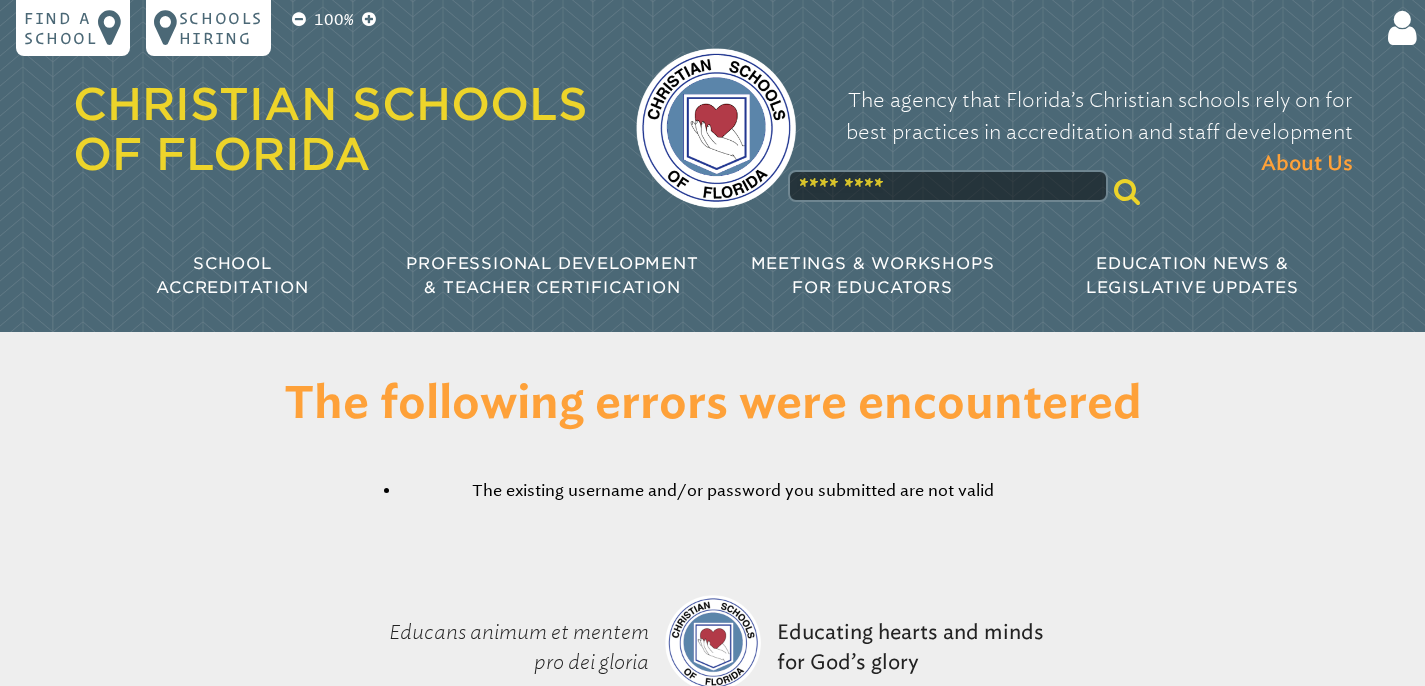 scroll, scrollTop: 0, scrollLeft: 0, axis: both 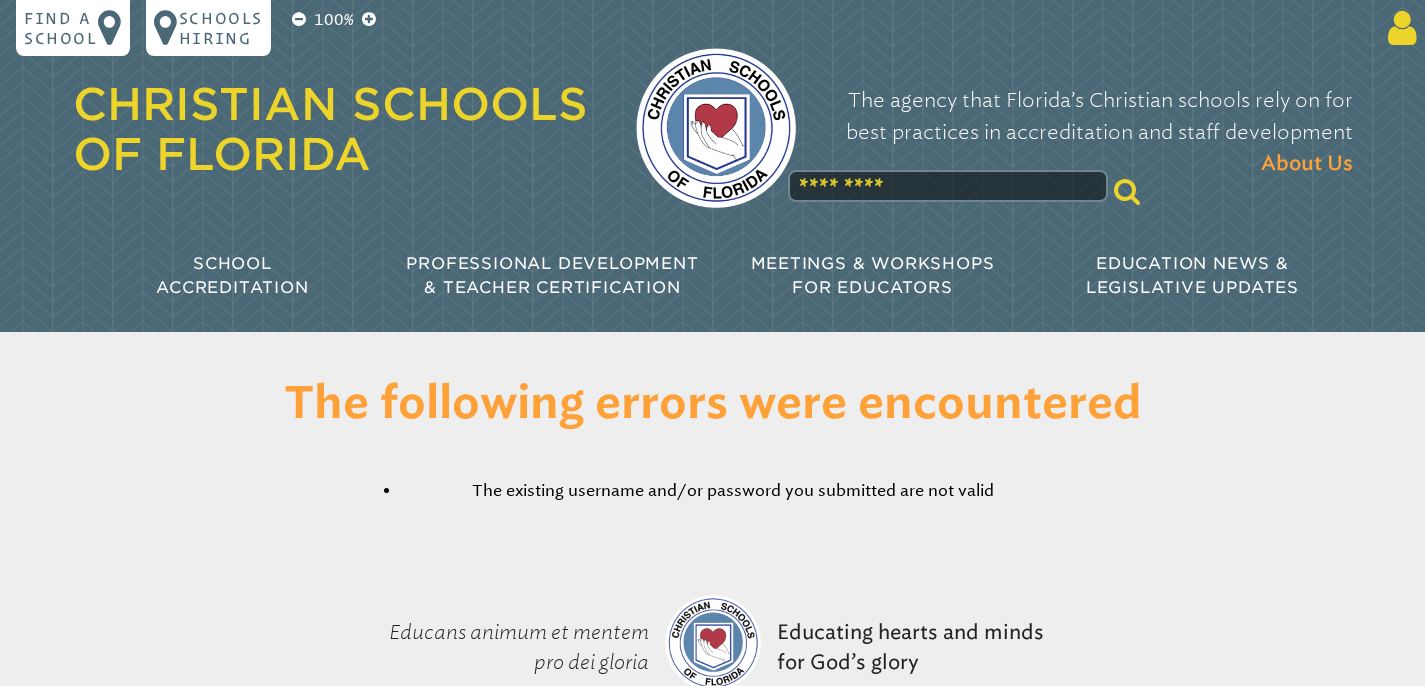 type on "**********" 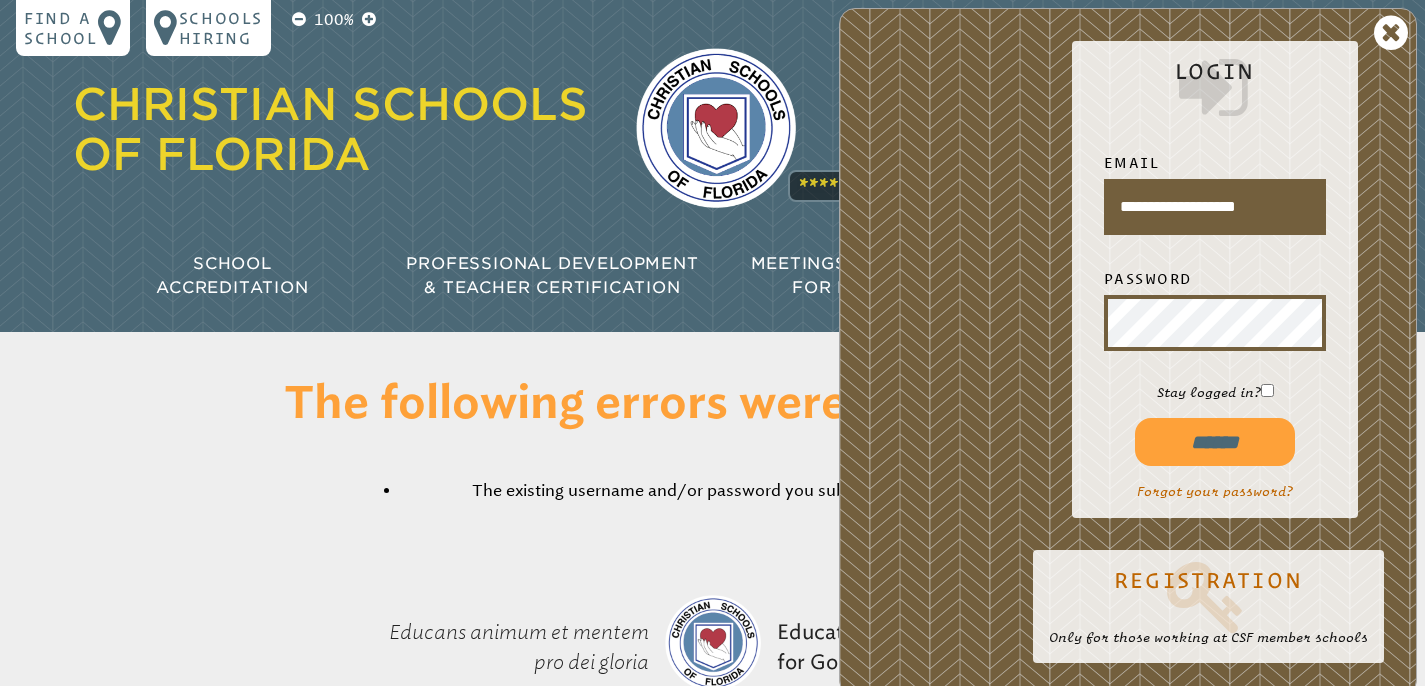 click on "**********" at bounding box center [1128, 352] 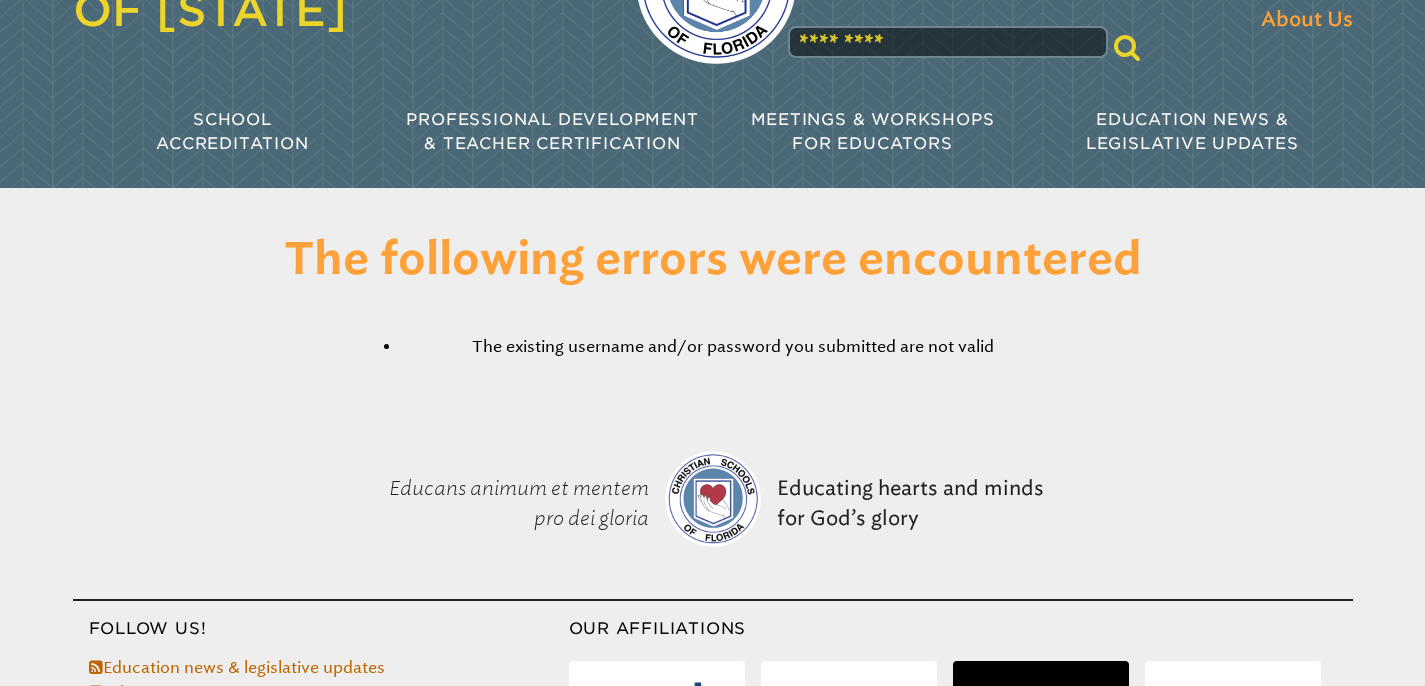 scroll, scrollTop: 0, scrollLeft: 0, axis: both 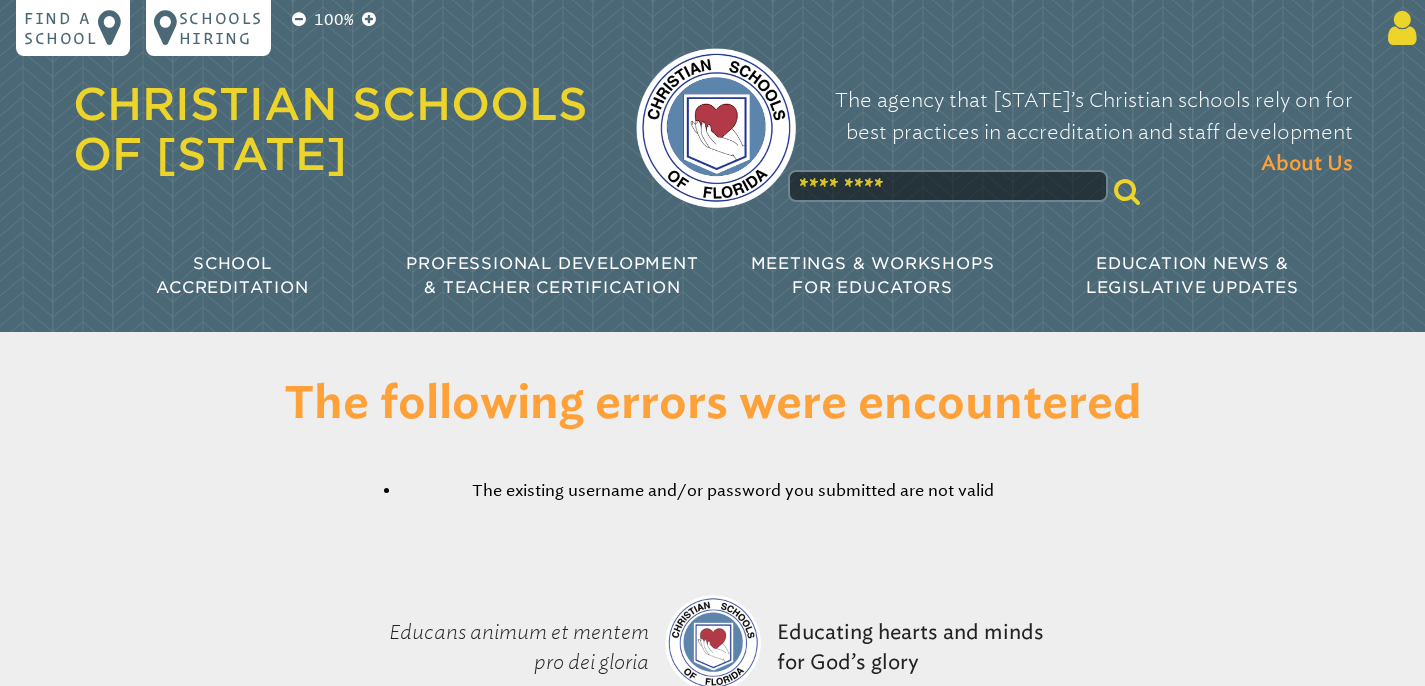 type on "**********" 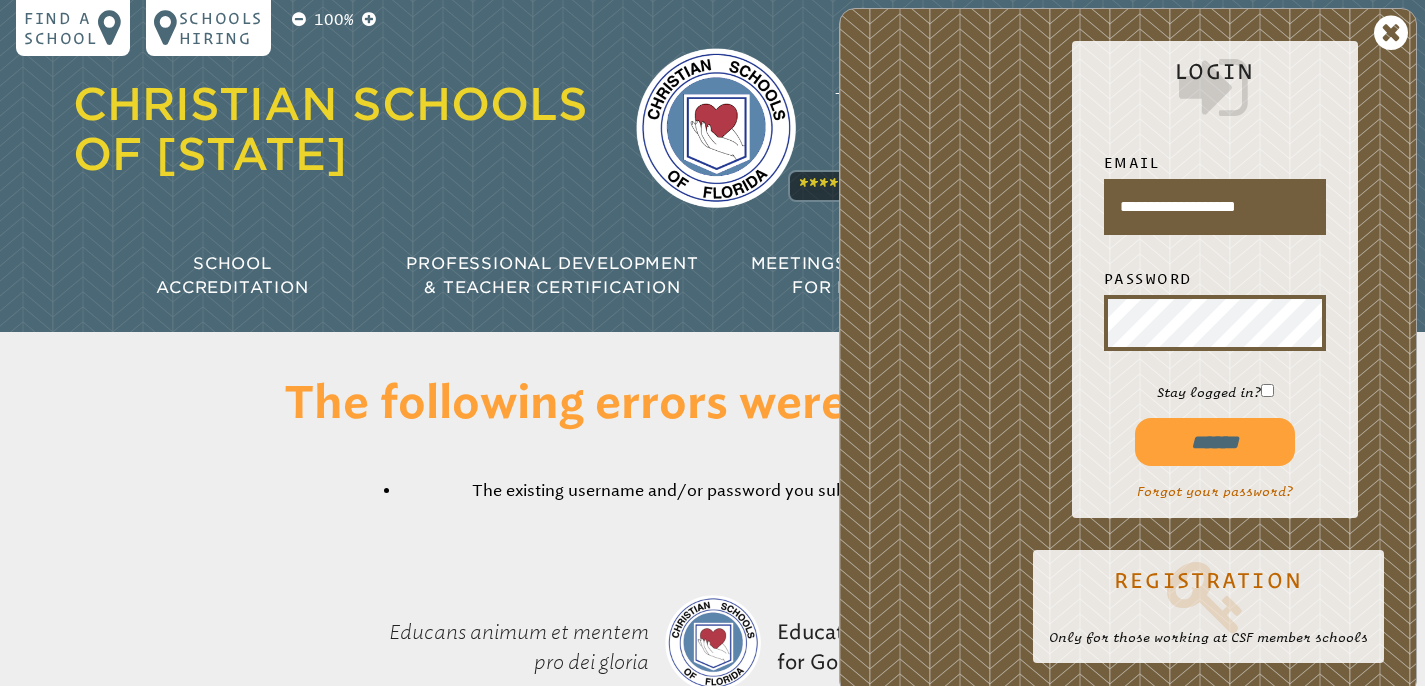click on "******" at bounding box center (1215, 442) 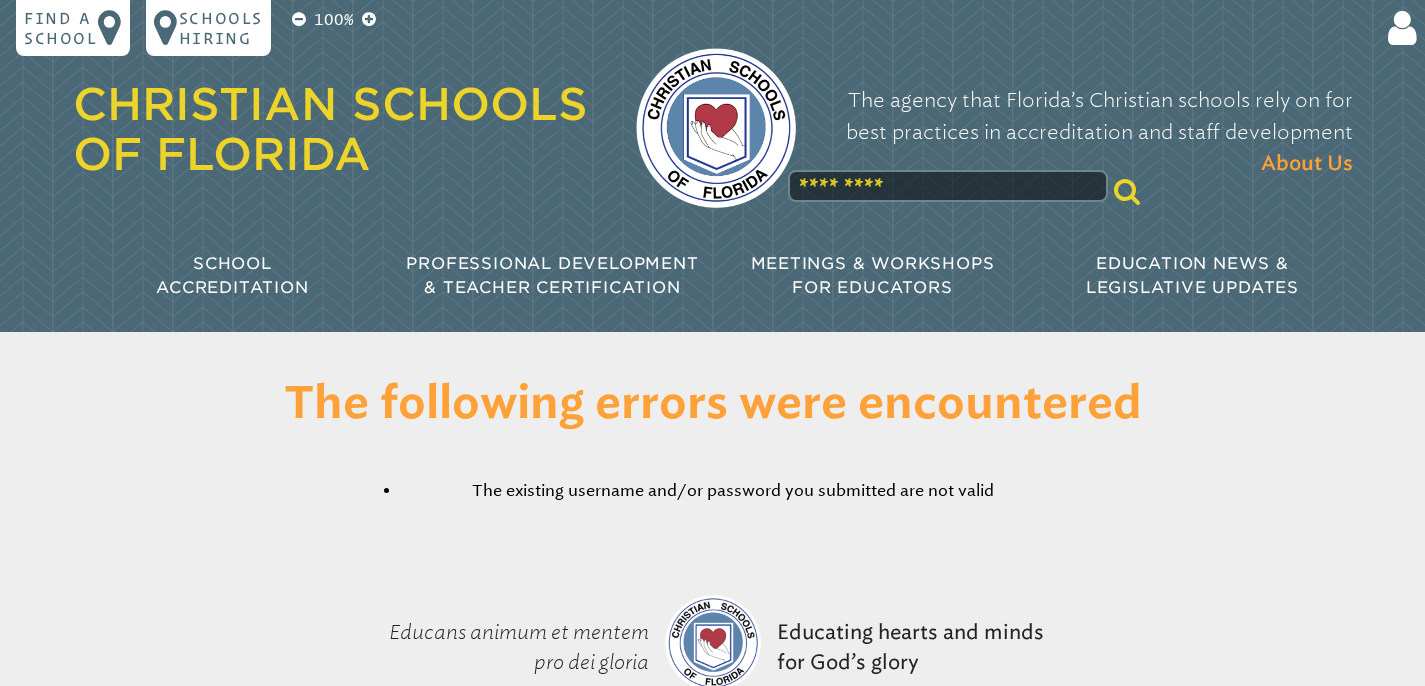 scroll, scrollTop: 0, scrollLeft: 0, axis: both 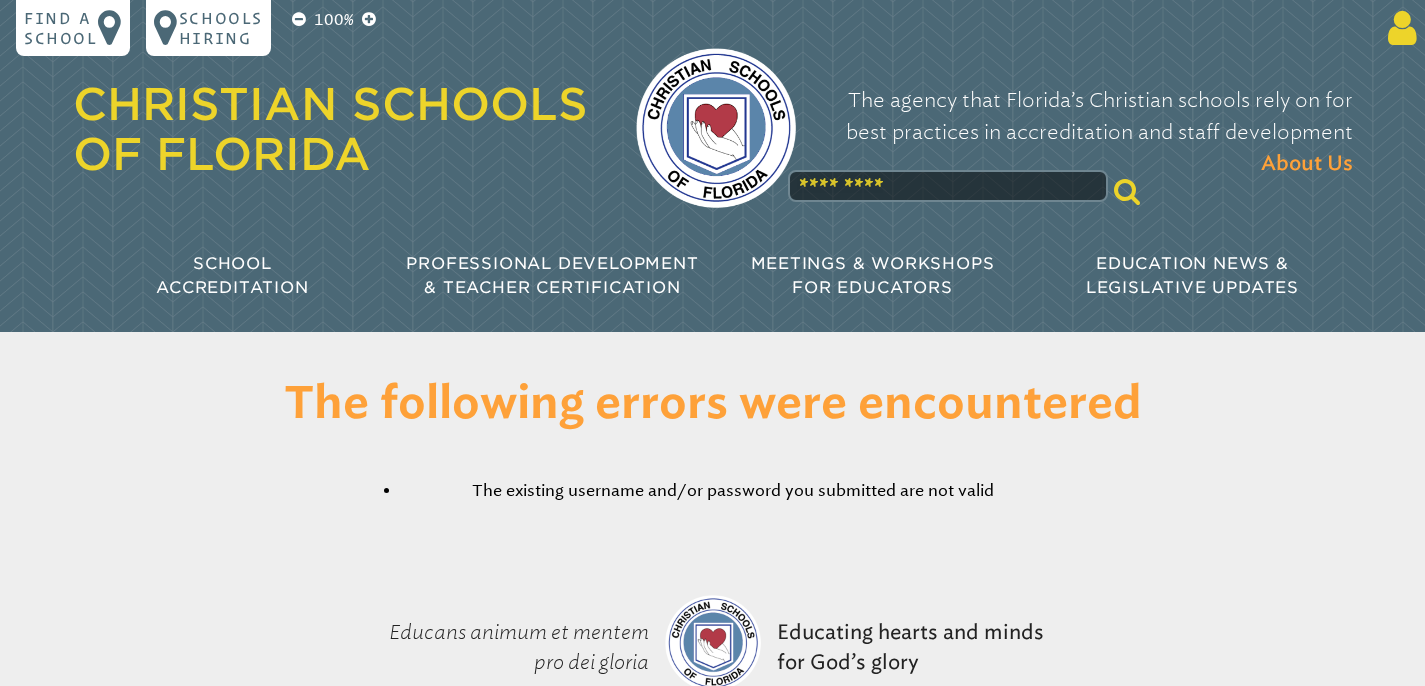 type on "**********" 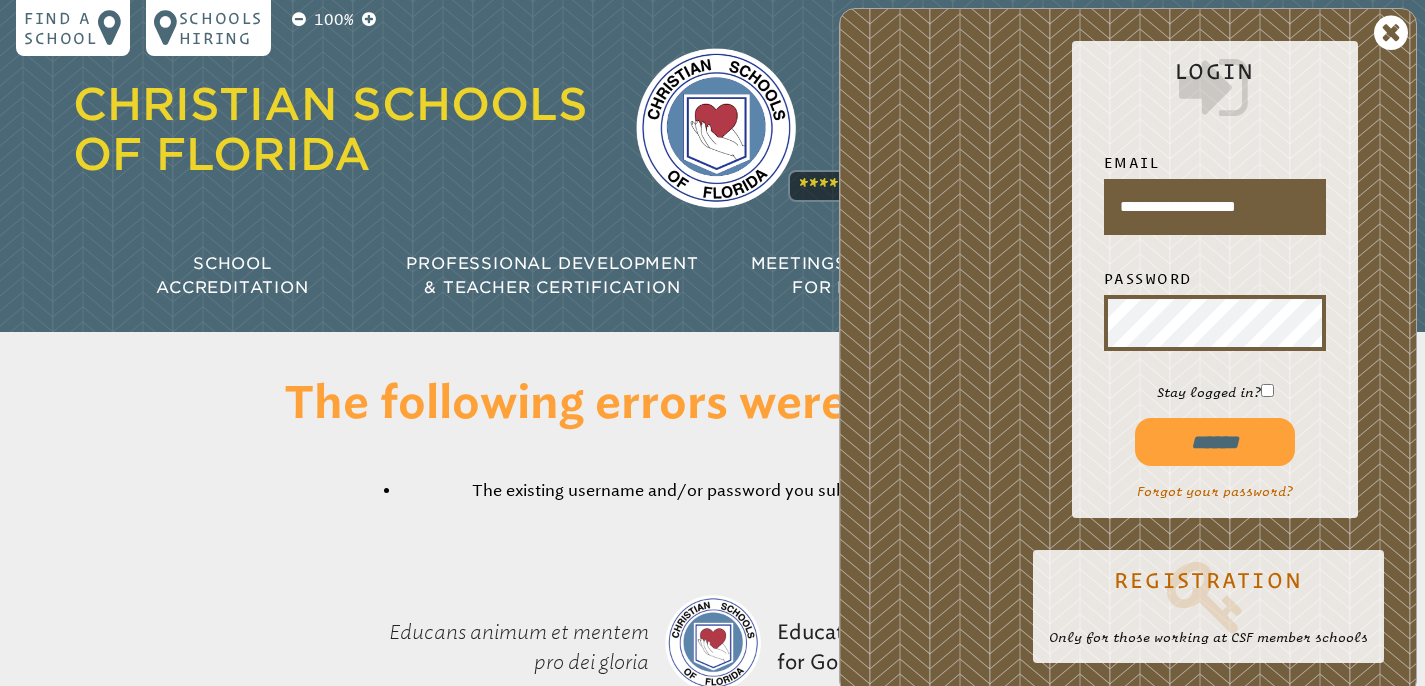 click on "******" at bounding box center (1215, 442) 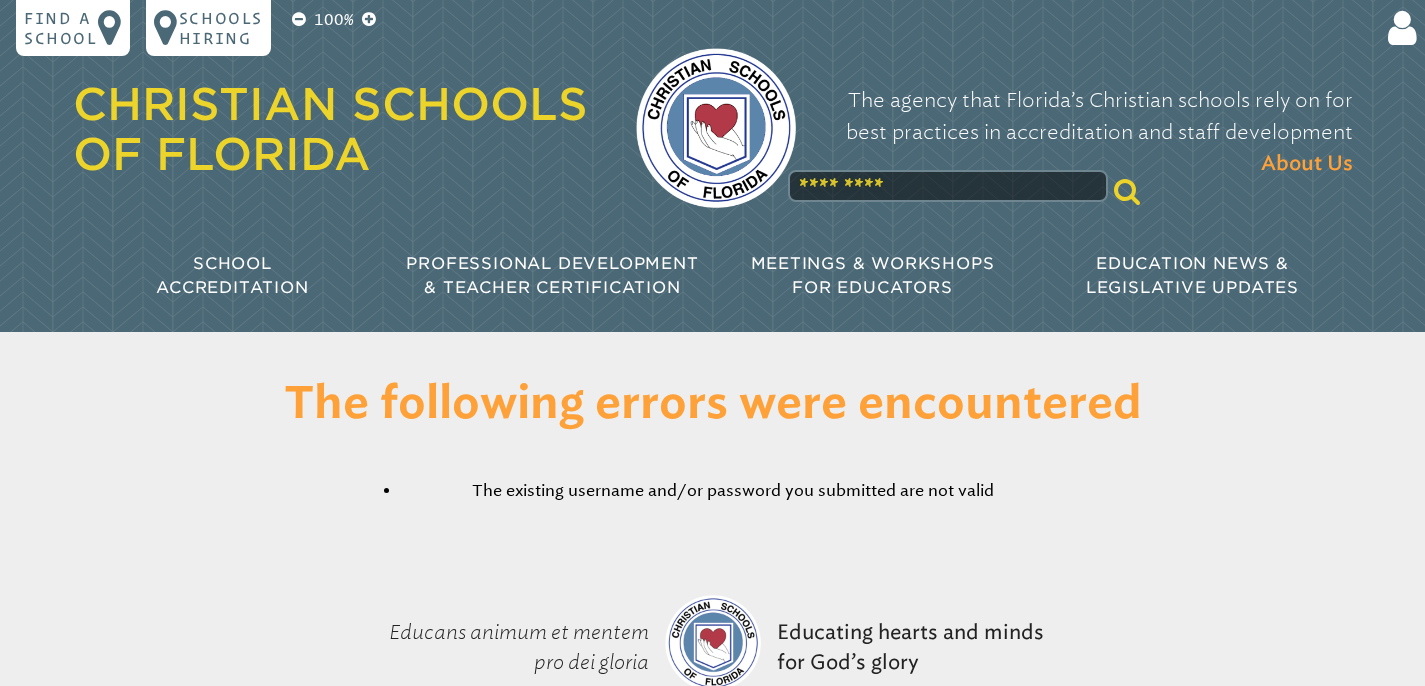 scroll, scrollTop: 0, scrollLeft: 0, axis: both 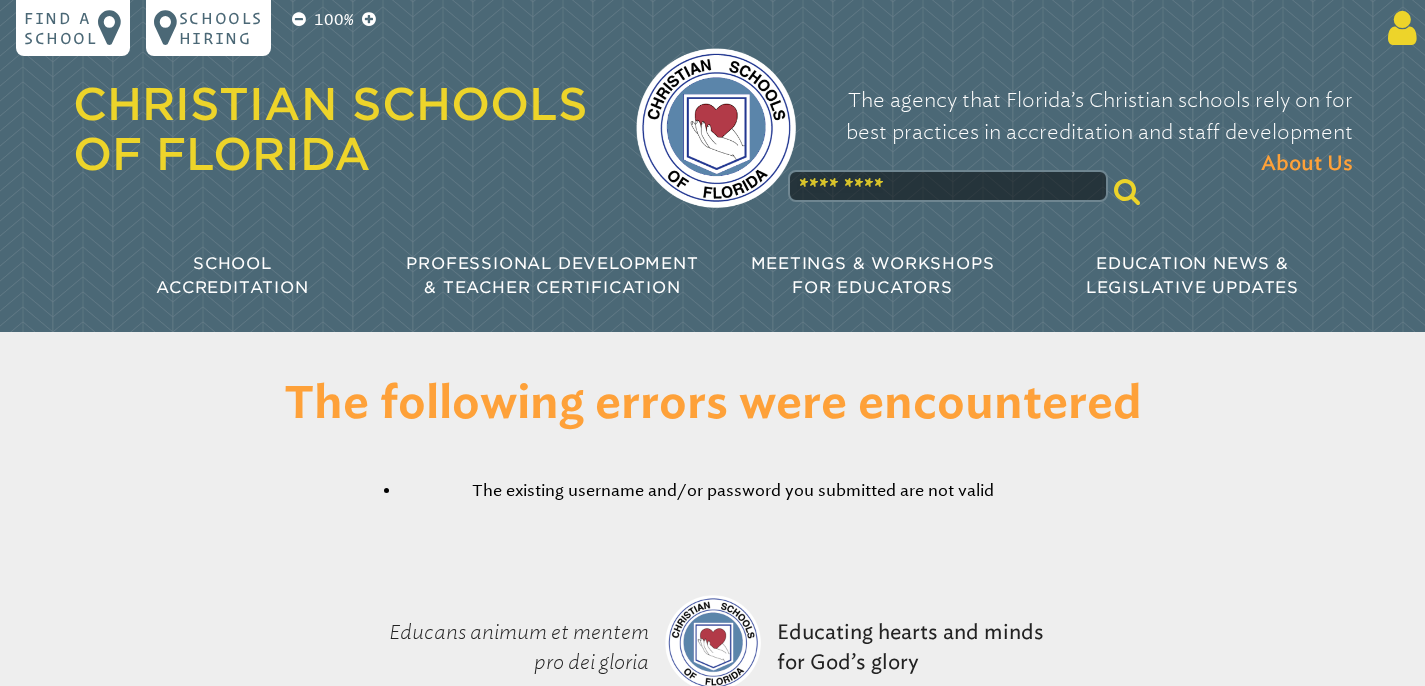 type on "**********" 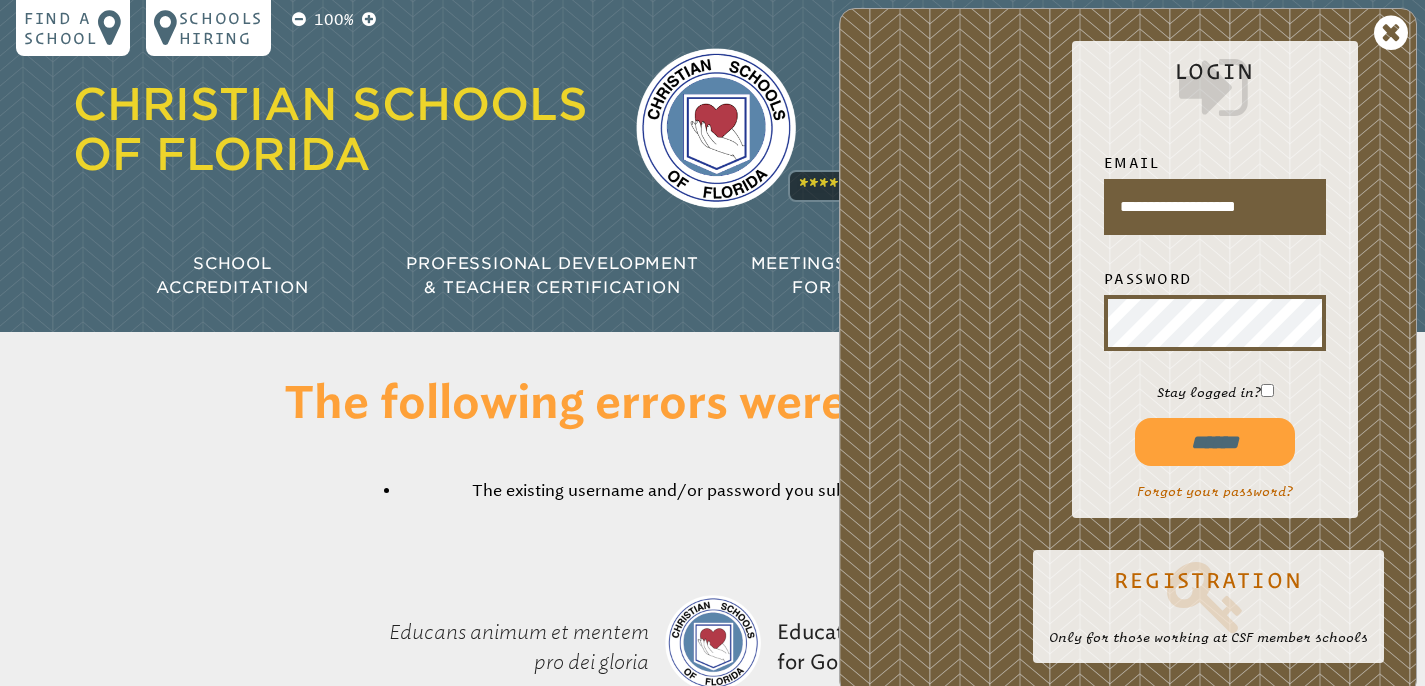 click on "******" at bounding box center (1215, 442) 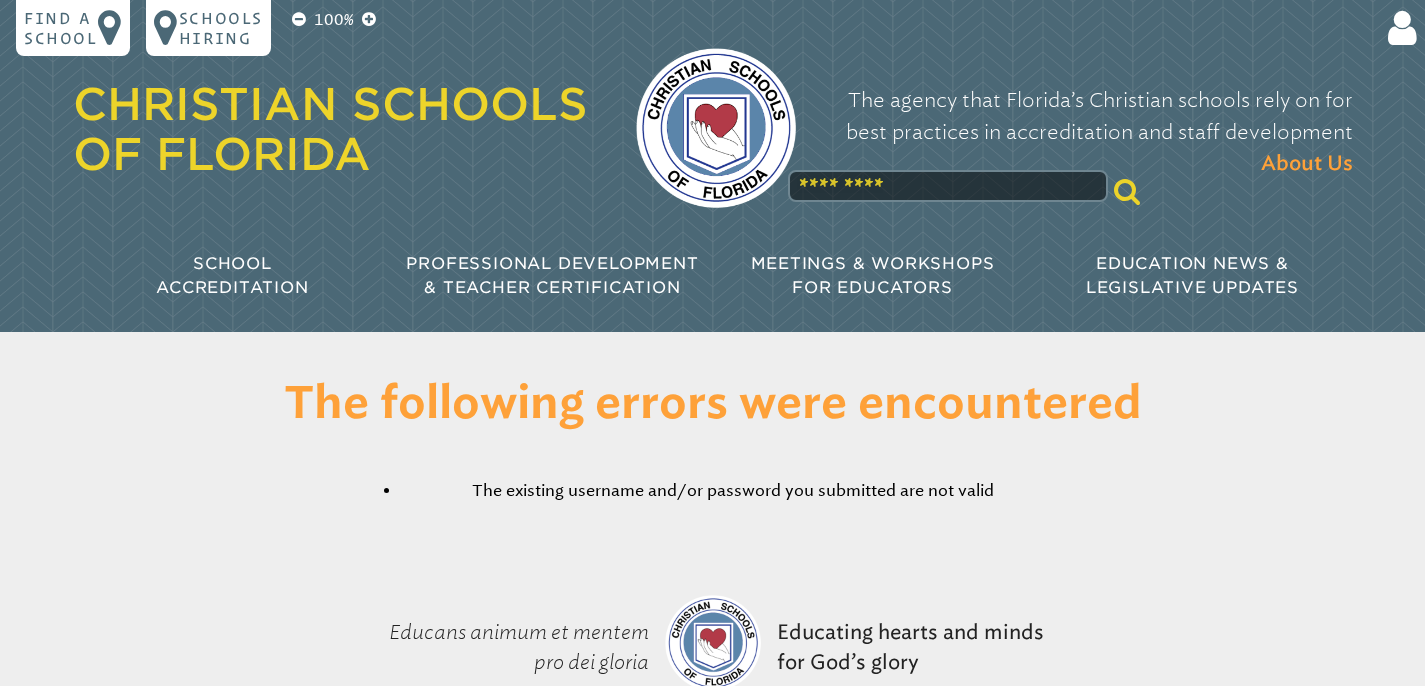 scroll, scrollTop: 0, scrollLeft: 0, axis: both 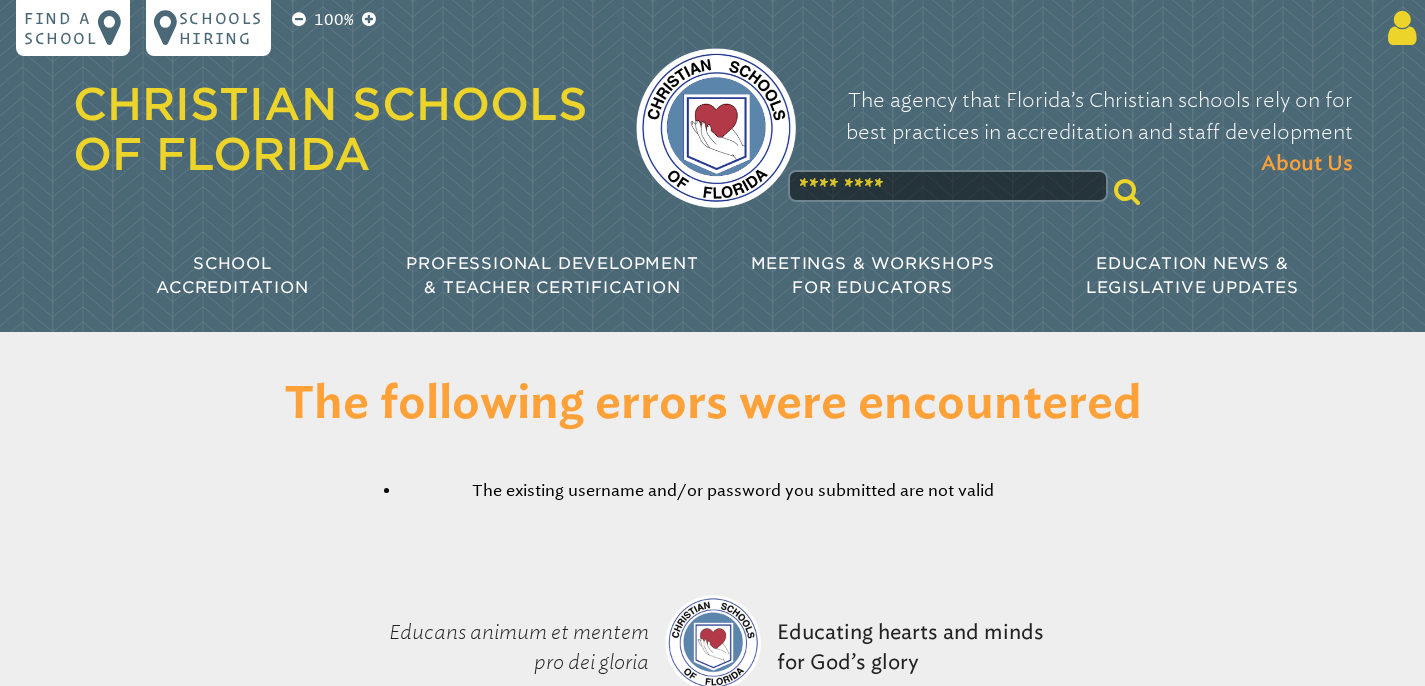 type on "**********" 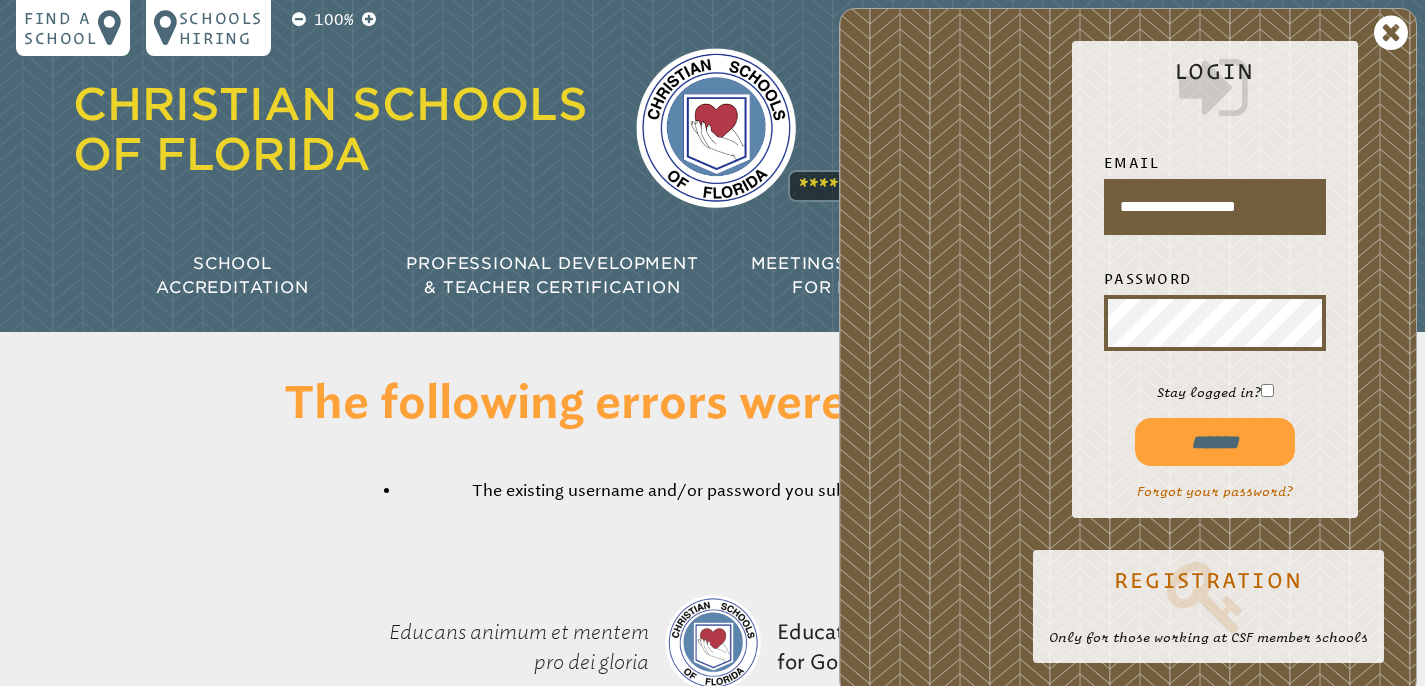 click on "******" at bounding box center [1215, 442] 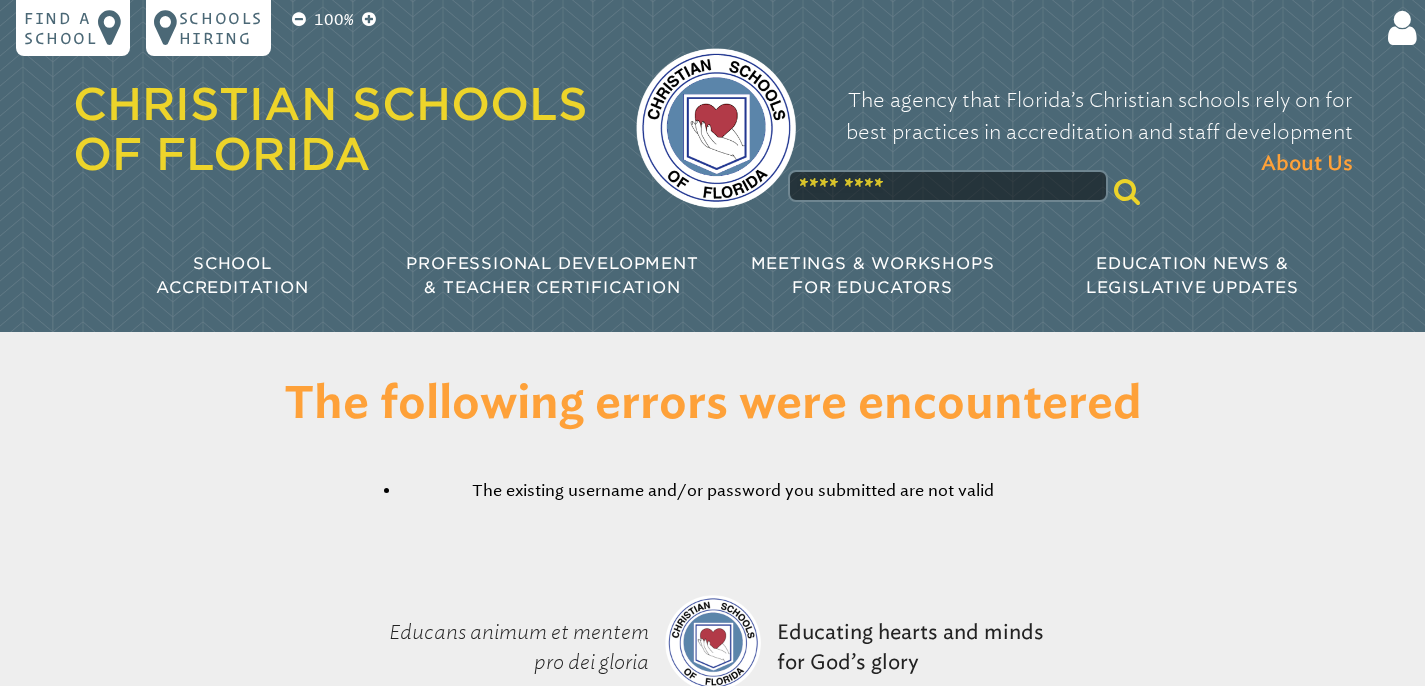 scroll, scrollTop: 0, scrollLeft: 0, axis: both 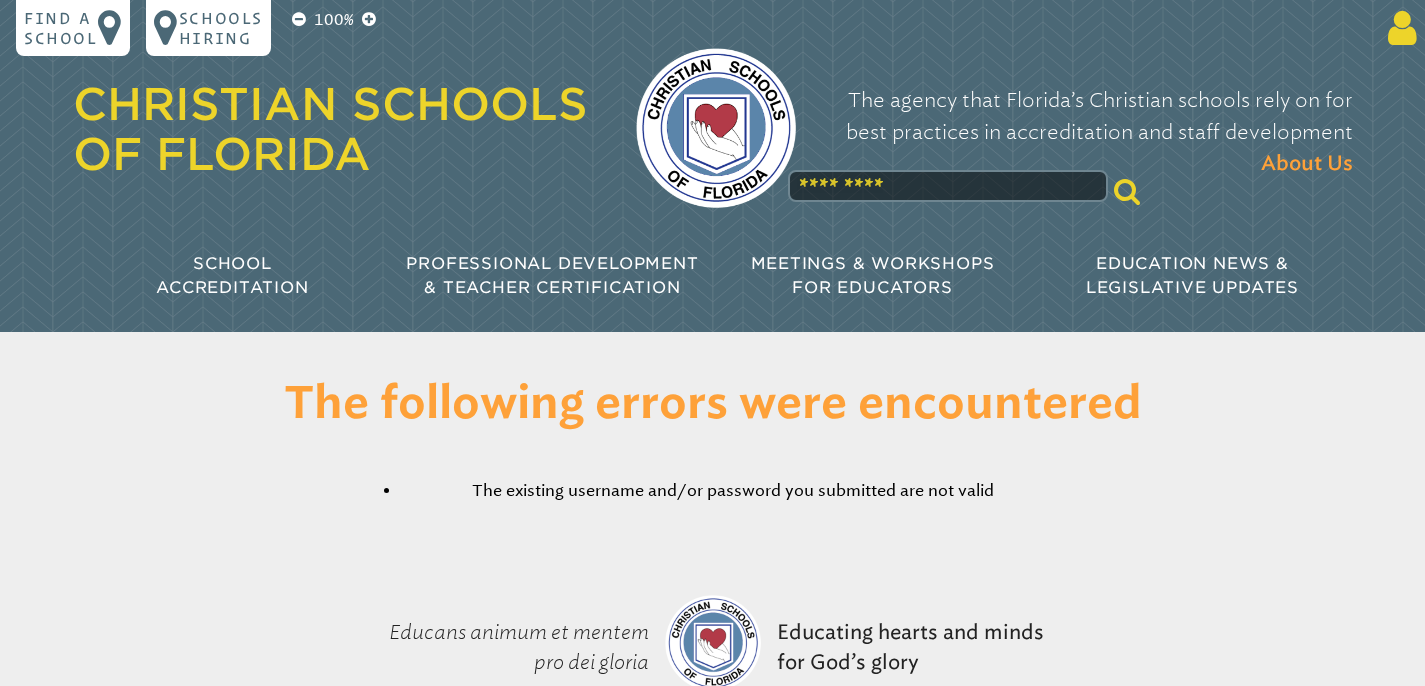 click at bounding box center (1398, 28) 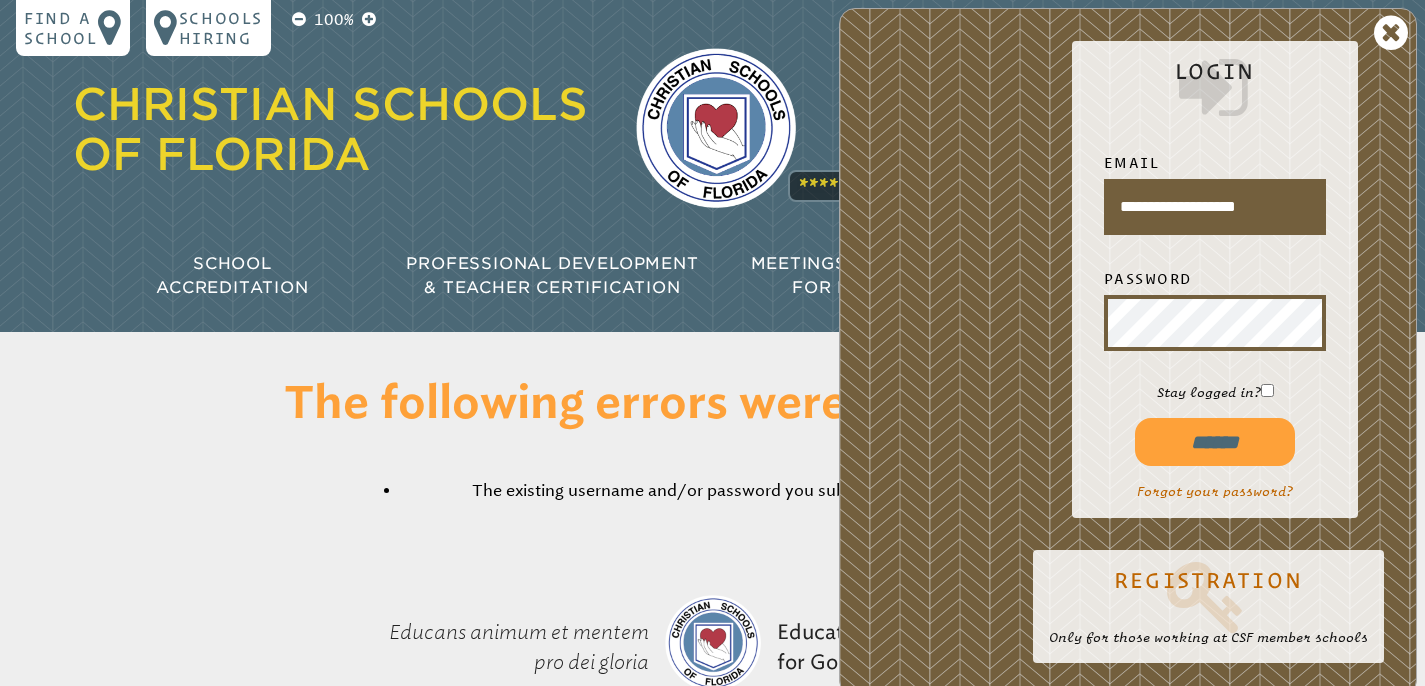 drag, startPoint x: 1129, startPoint y: 212, endPoint x: 1319, endPoint y: 205, distance: 190.1289 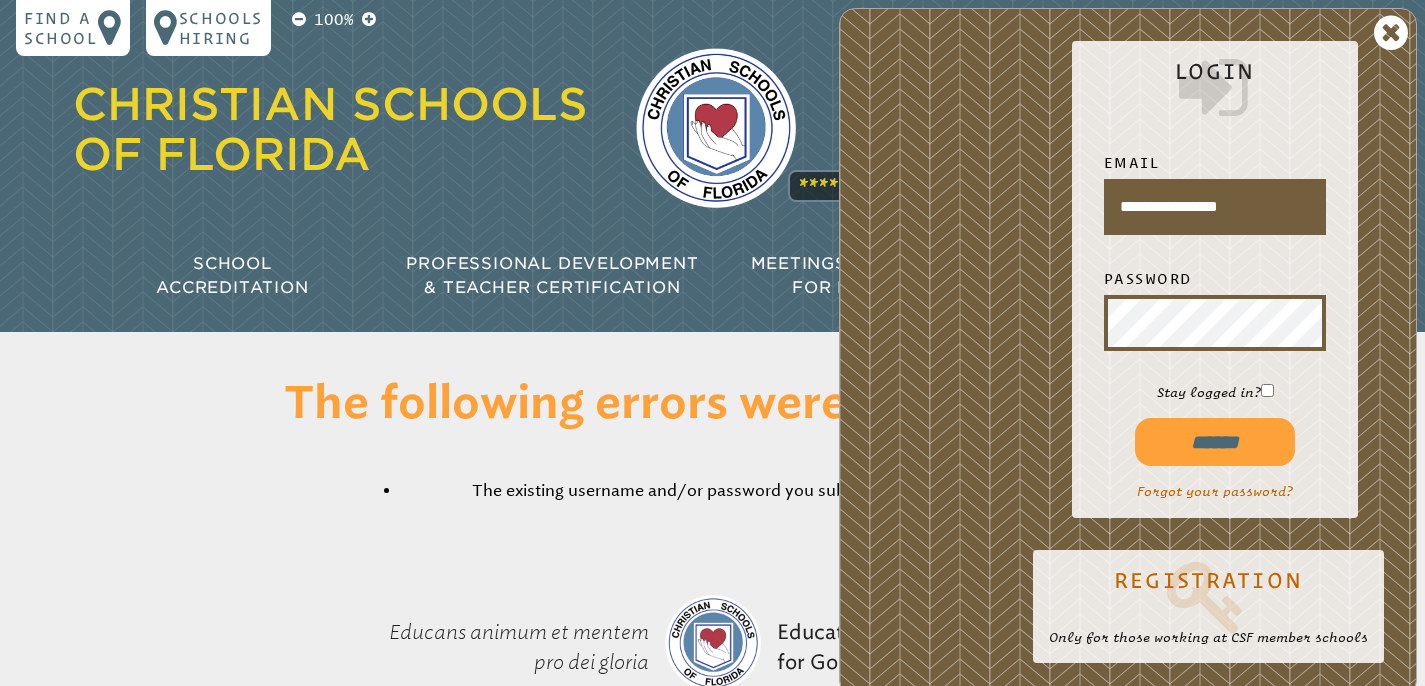 type on "**********" 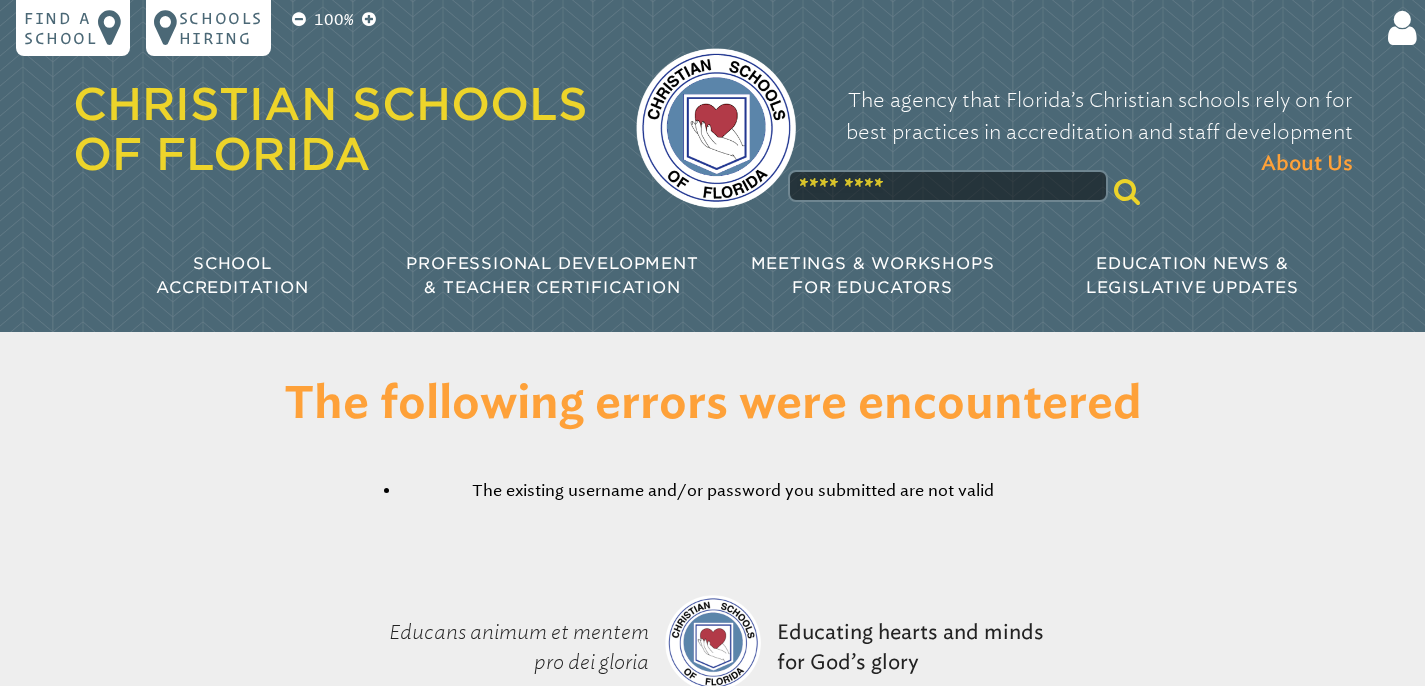 scroll, scrollTop: 0, scrollLeft: 0, axis: both 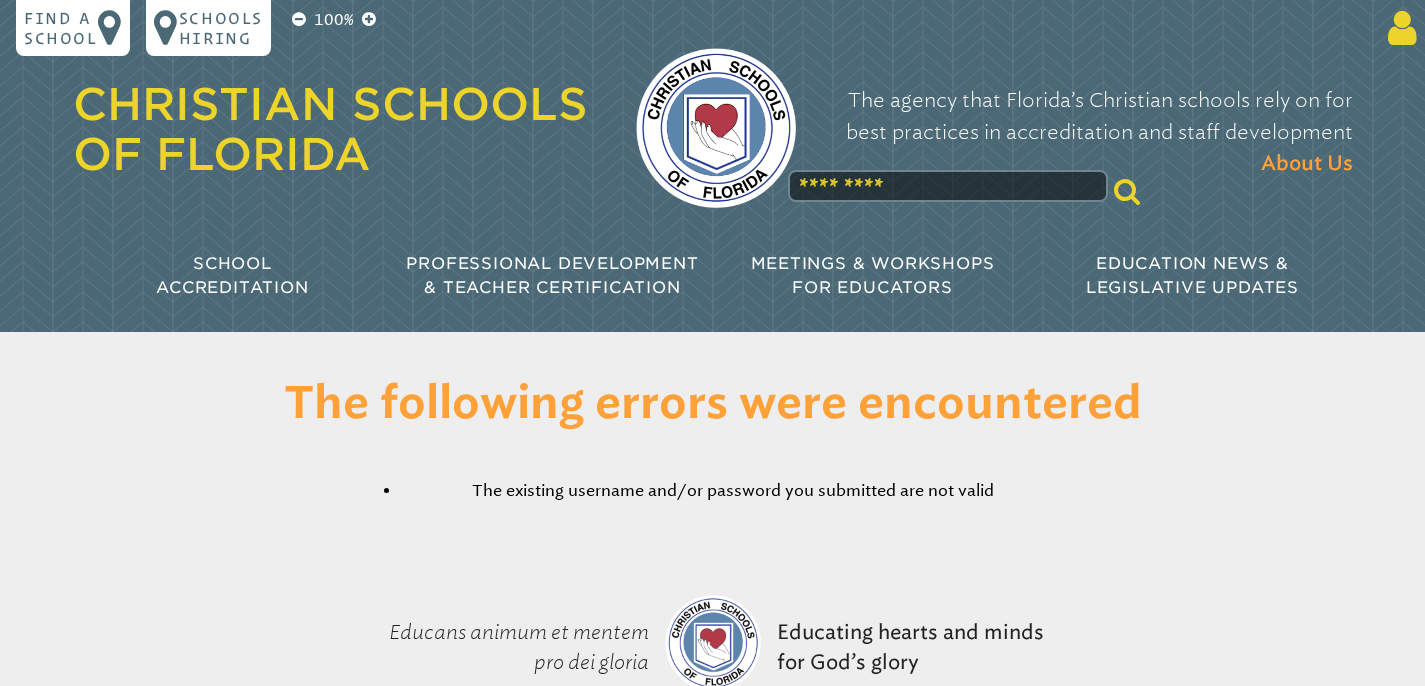 click at bounding box center [1398, 28] 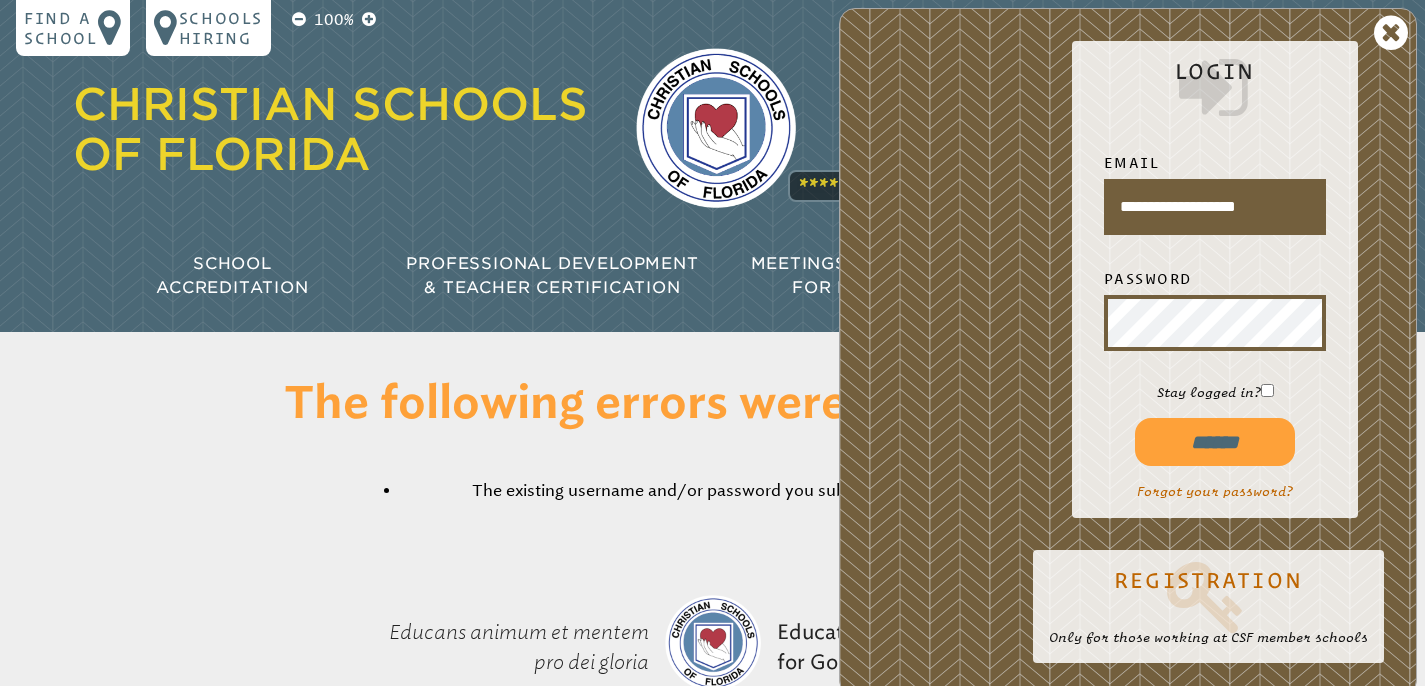drag, startPoint x: 1131, startPoint y: 205, endPoint x: 1388, endPoint y: 208, distance: 257.01752 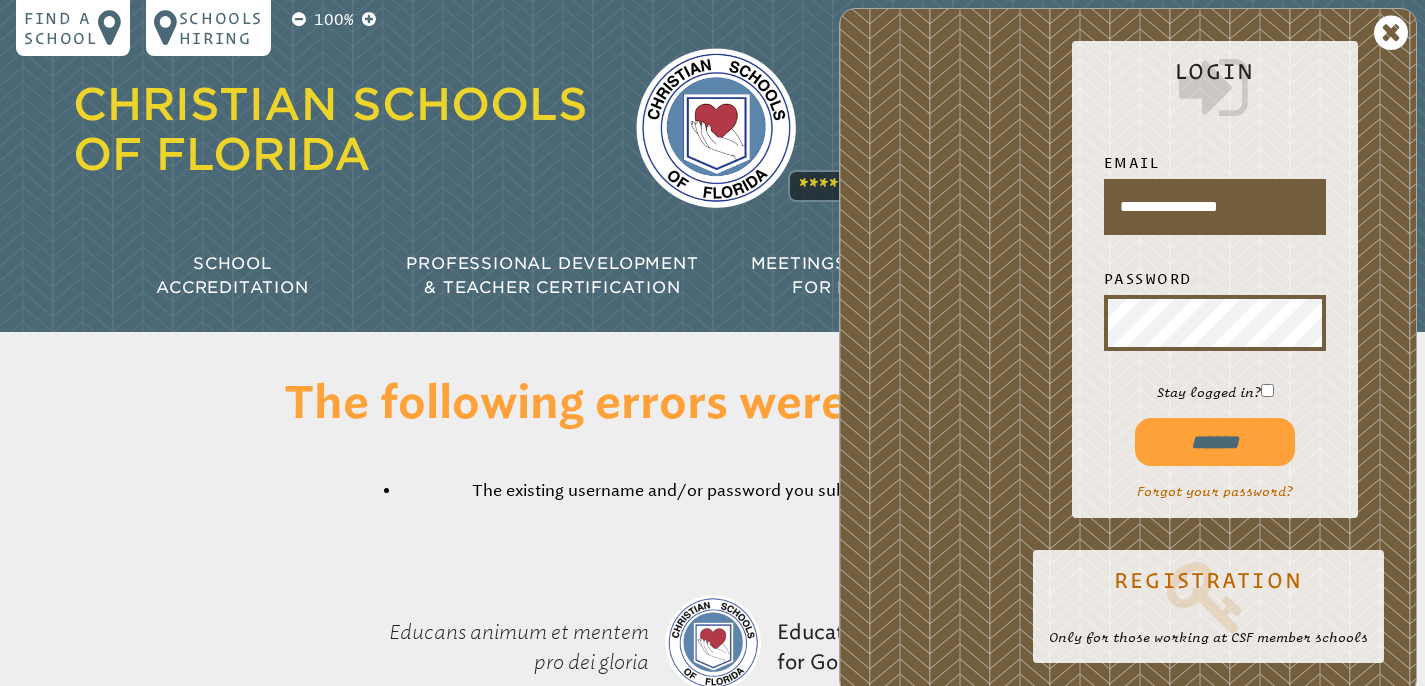 type on "**********" 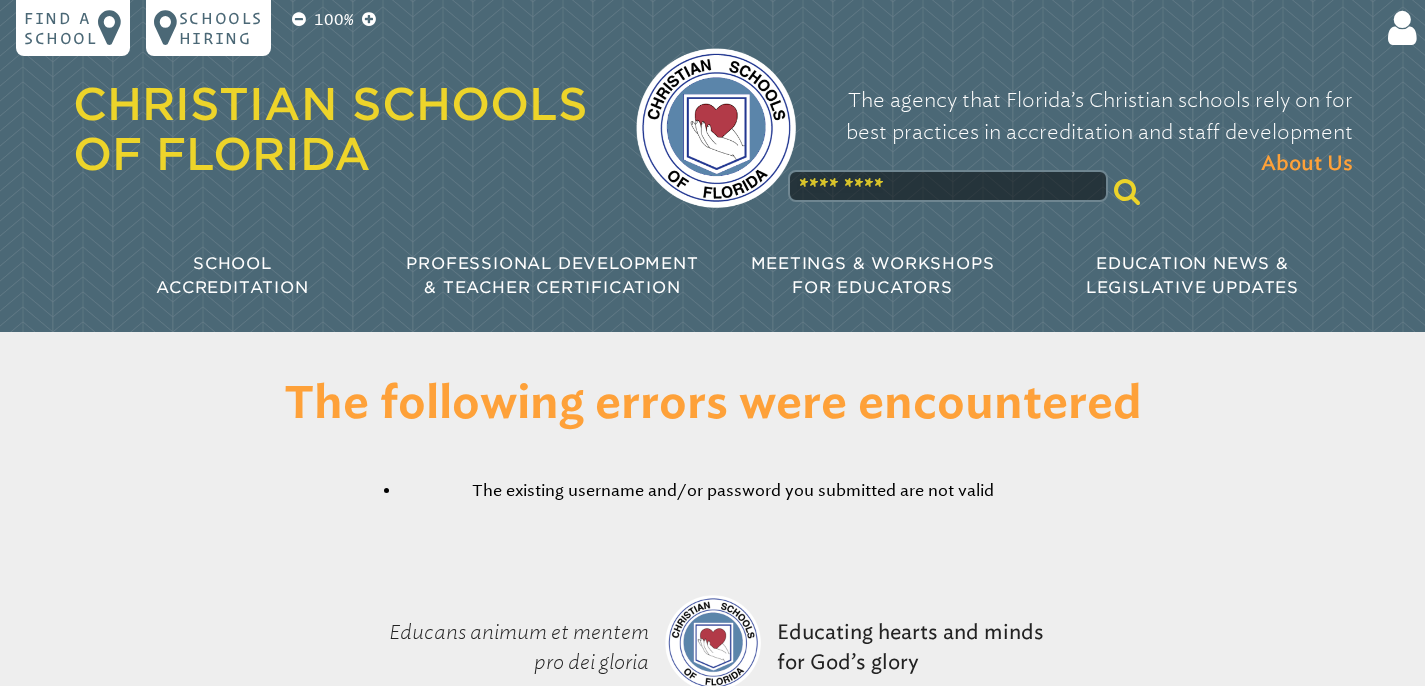 scroll, scrollTop: 0, scrollLeft: 0, axis: both 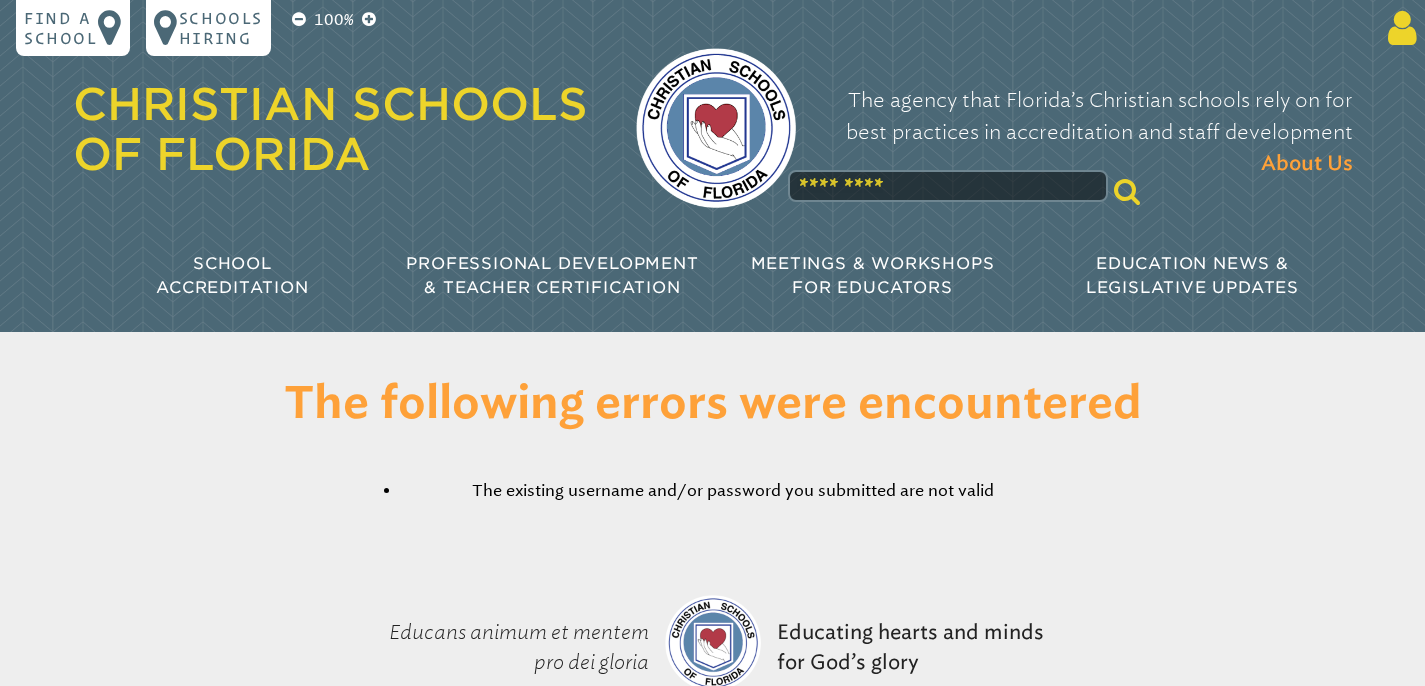 click at bounding box center [1398, 28] 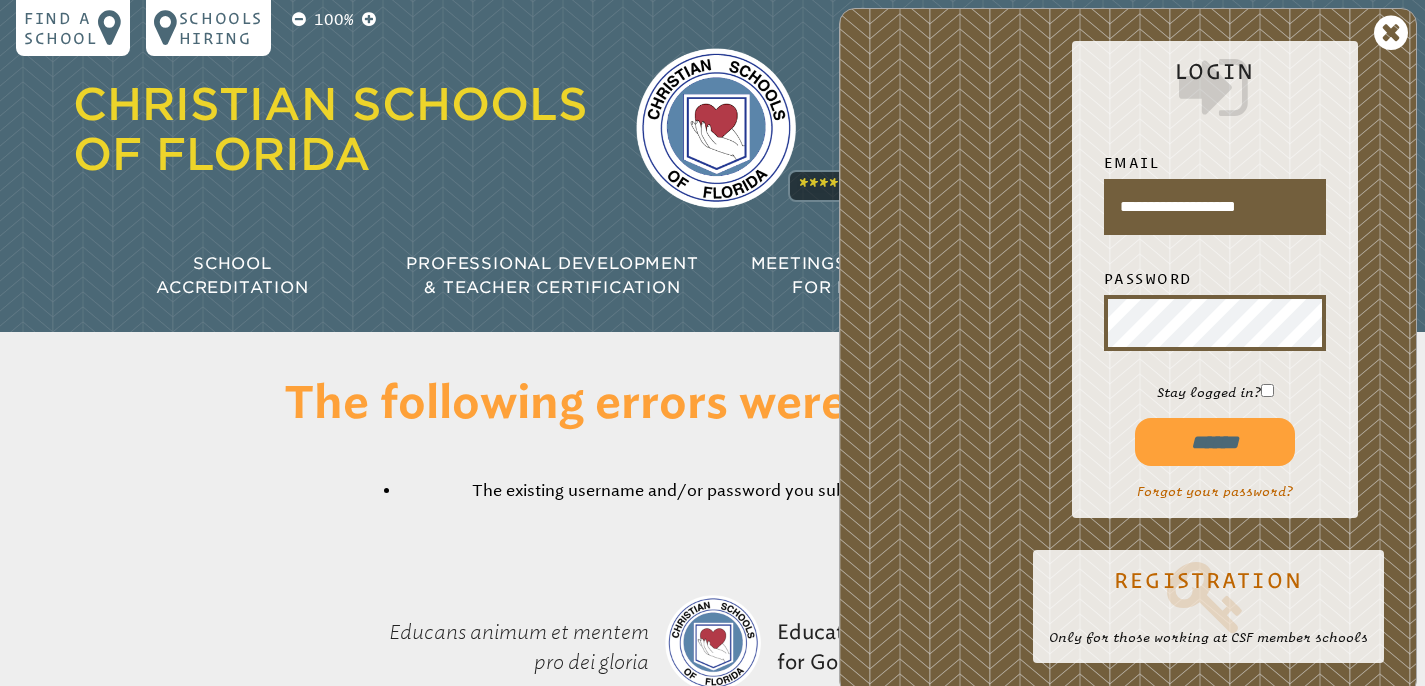 drag, startPoint x: 1133, startPoint y: 208, endPoint x: 1325, endPoint y: 199, distance: 192.21082 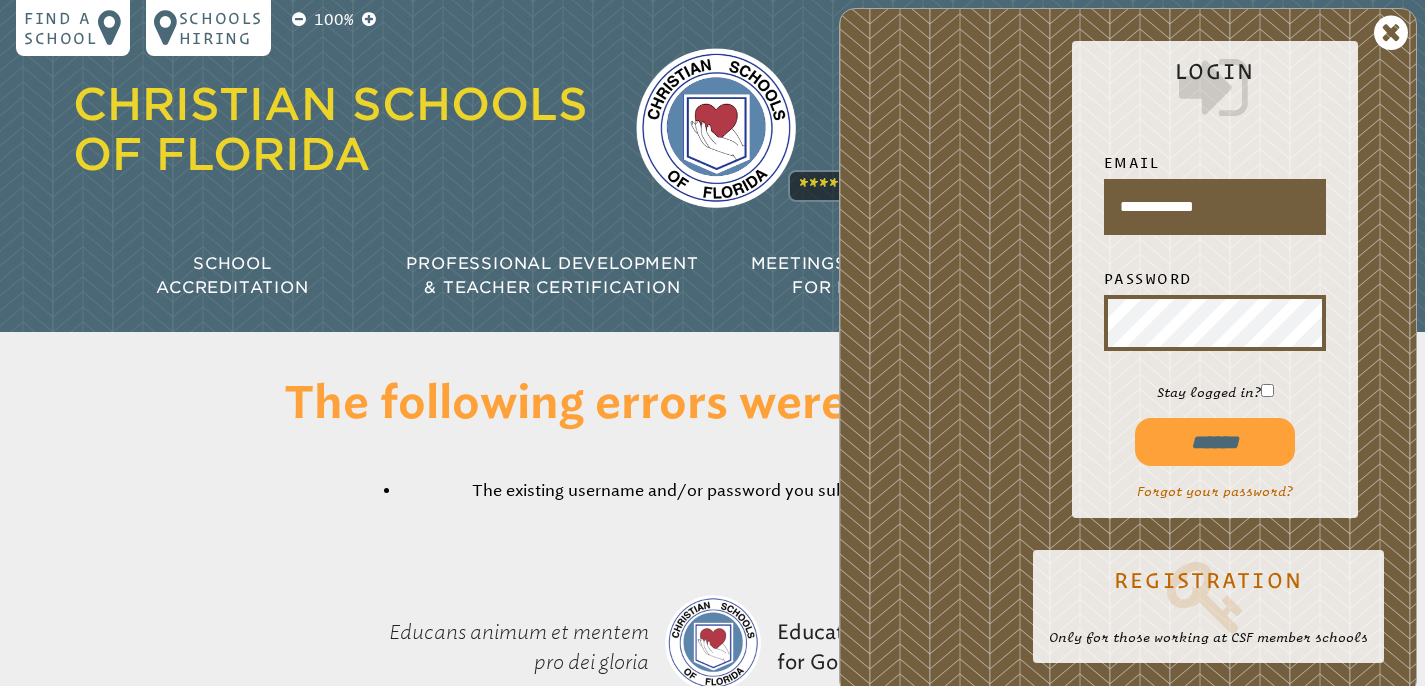 click on "**********" at bounding box center [1215, 207] 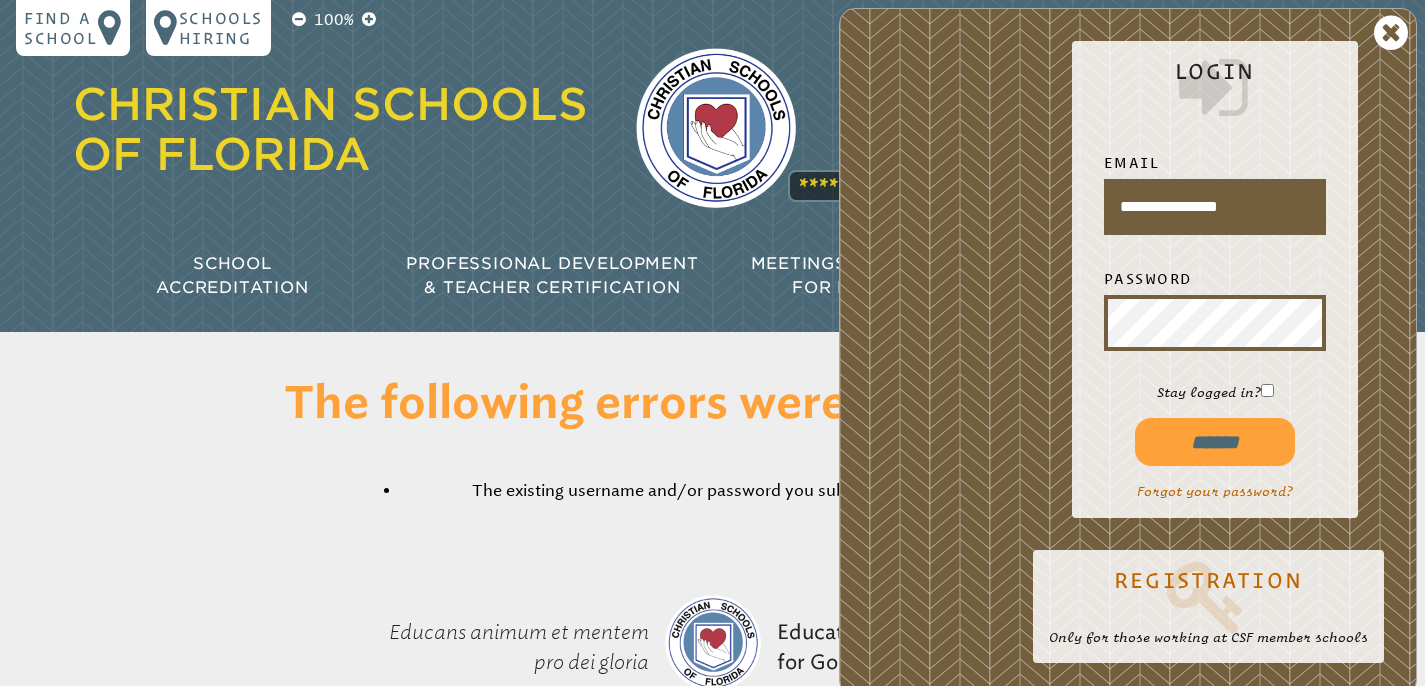drag, startPoint x: 1283, startPoint y: 212, endPoint x: 1046, endPoint y: 198, distance: 237.41315 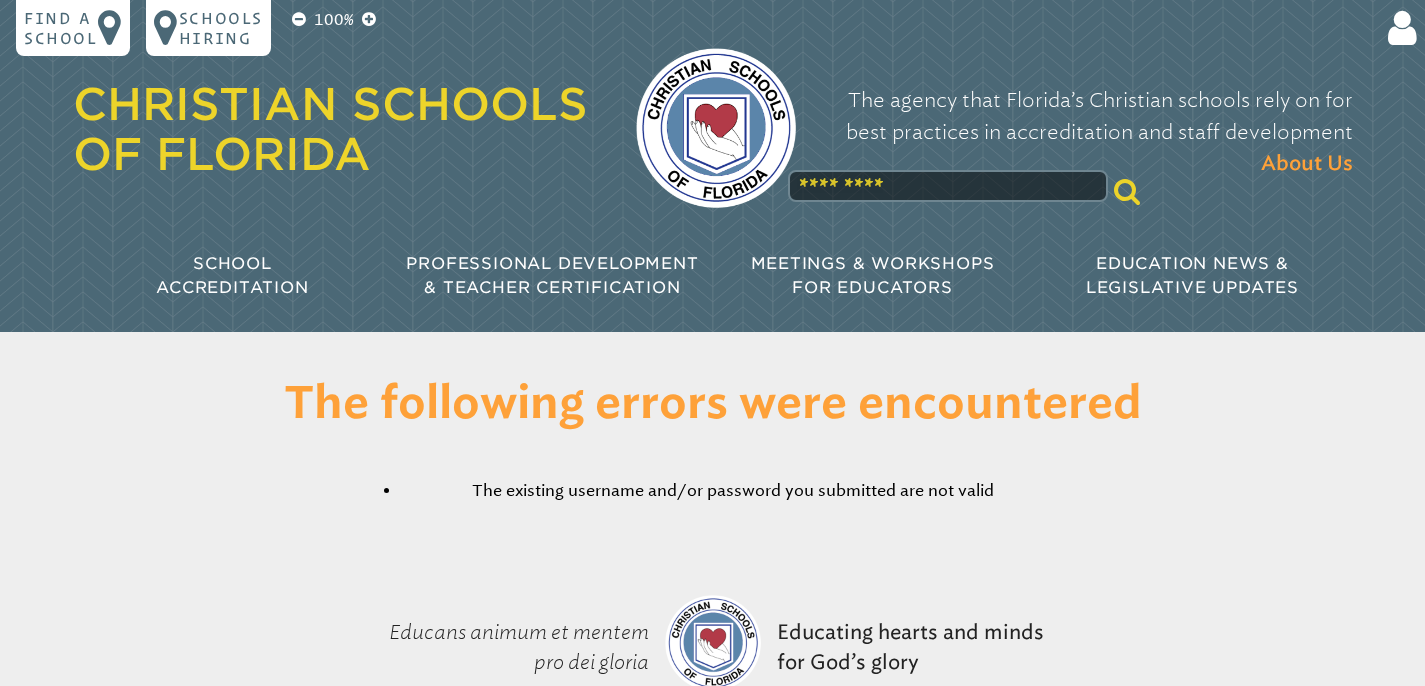 scroll, scrollTop: 0, scrollLeft: 0, axis: both 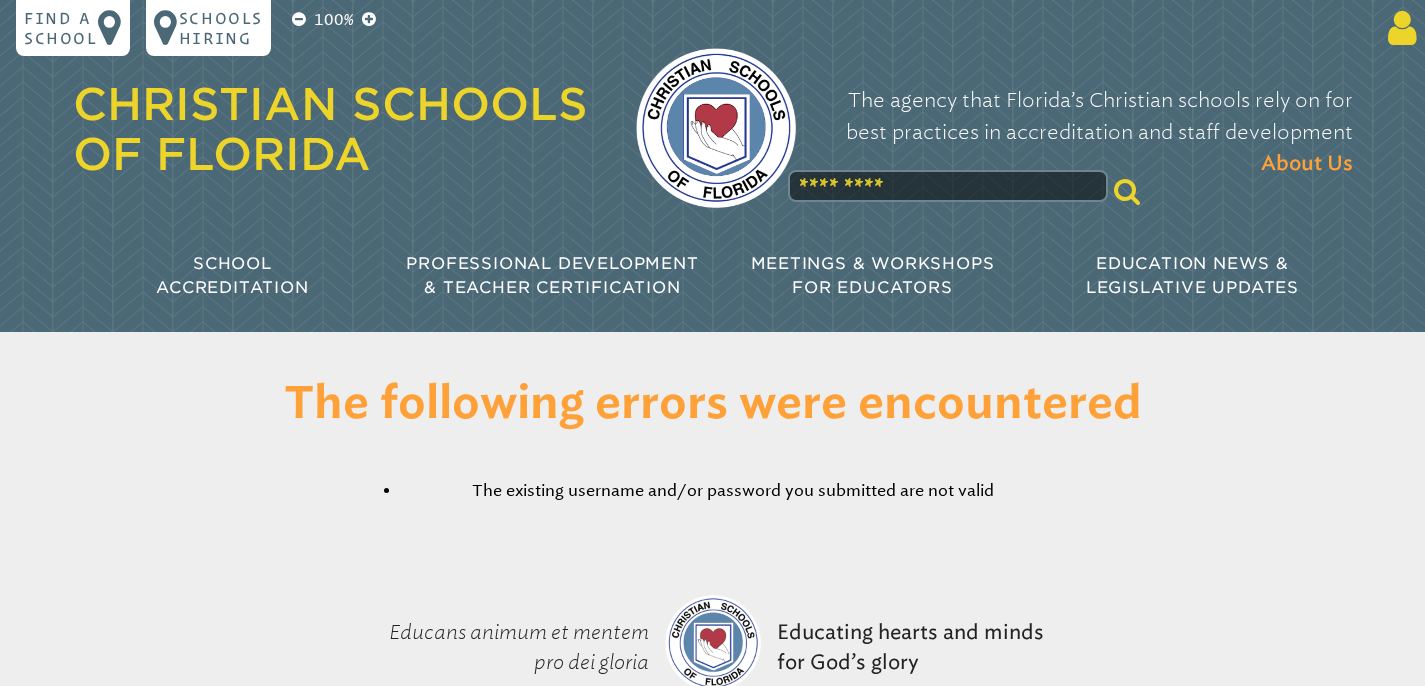 click at bounding box center [1398, 28] 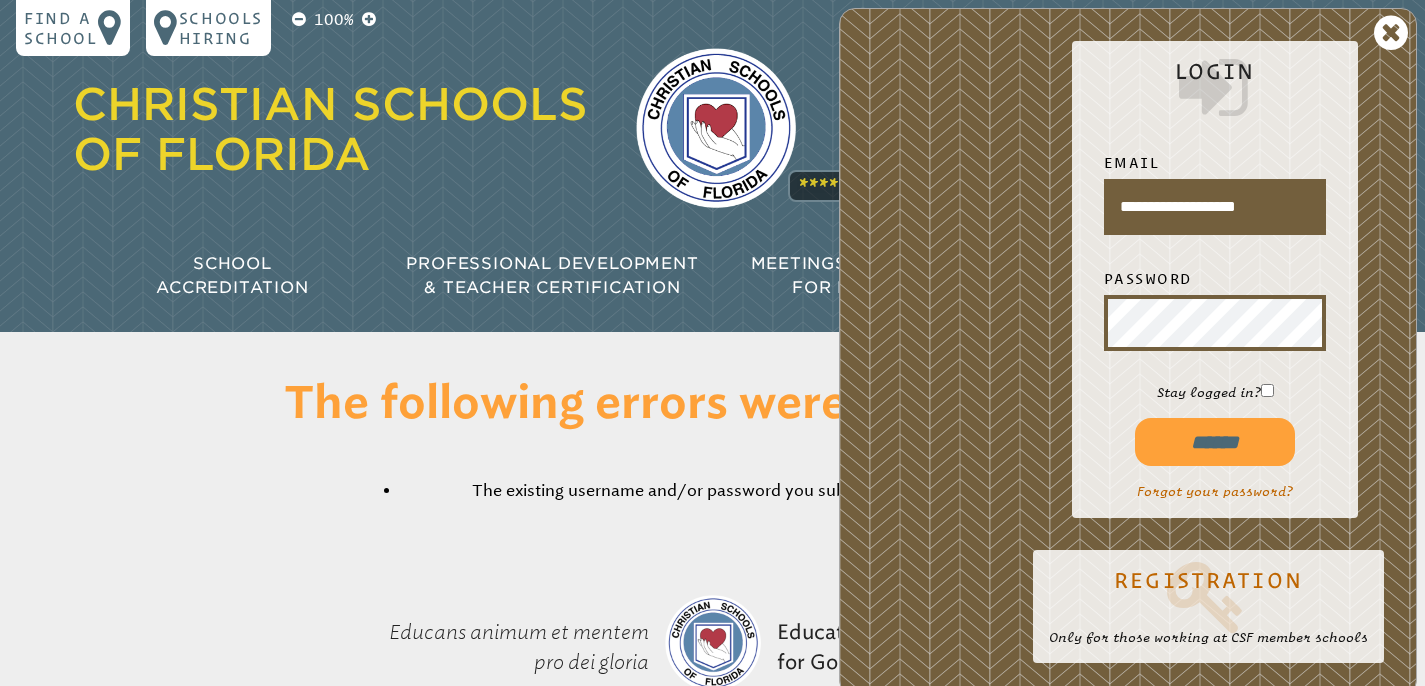 drag, startPoint x: 1308, startPoint y: 207, endPoint x: 1075, endPoint y: 192, distance: 233.48233 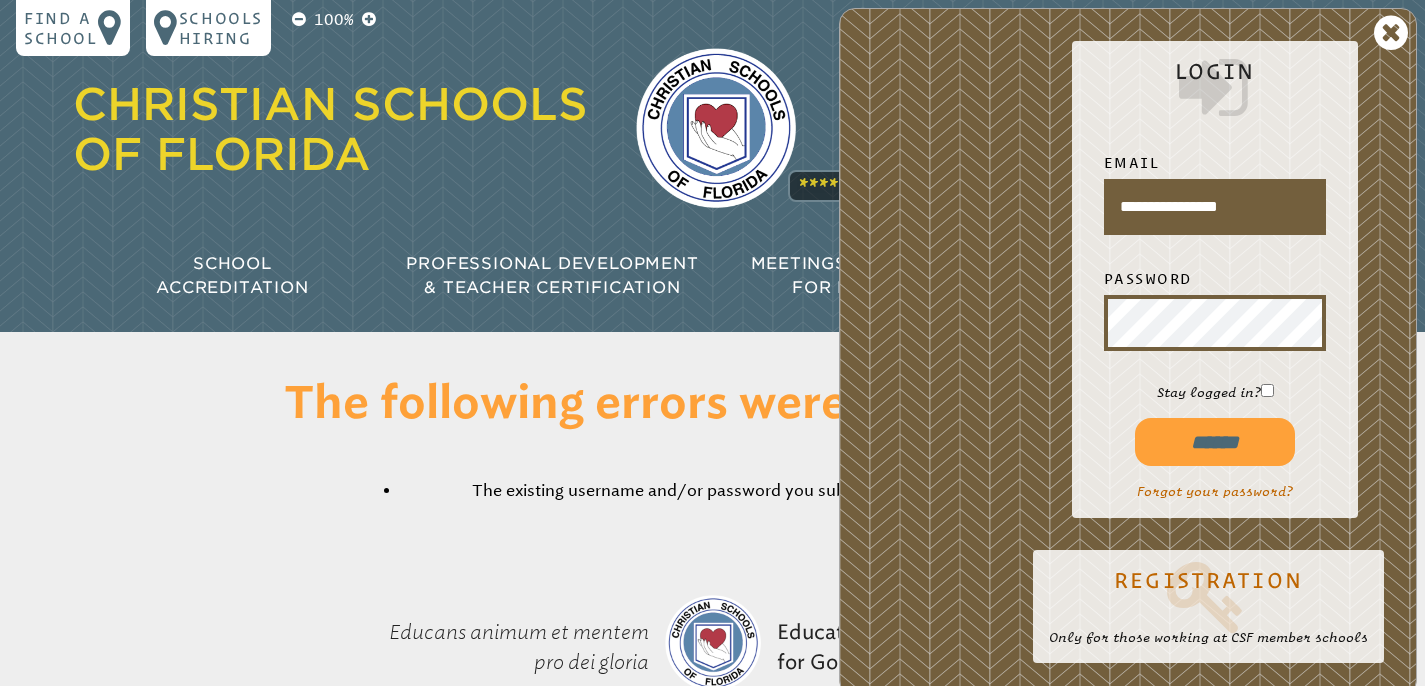 type on "**********" 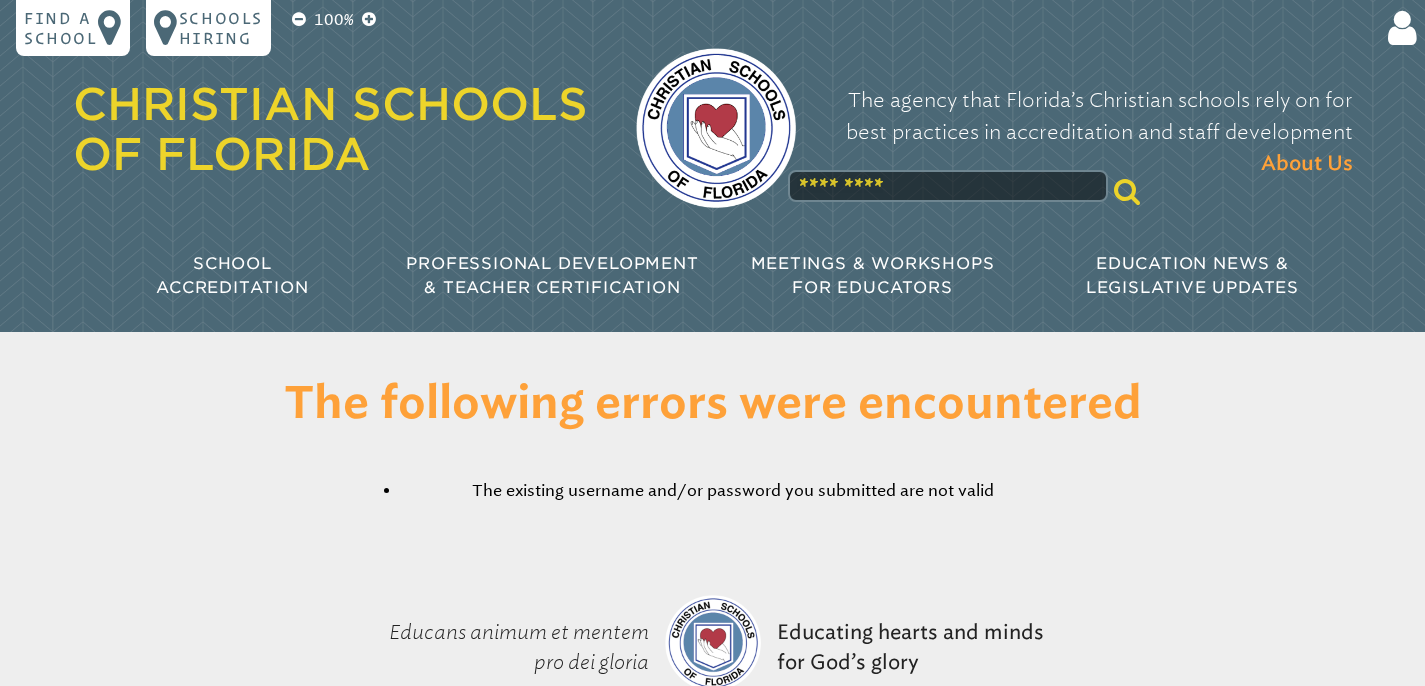 scroll, scrollTop: 0, scrollLeft: 0, axis: both 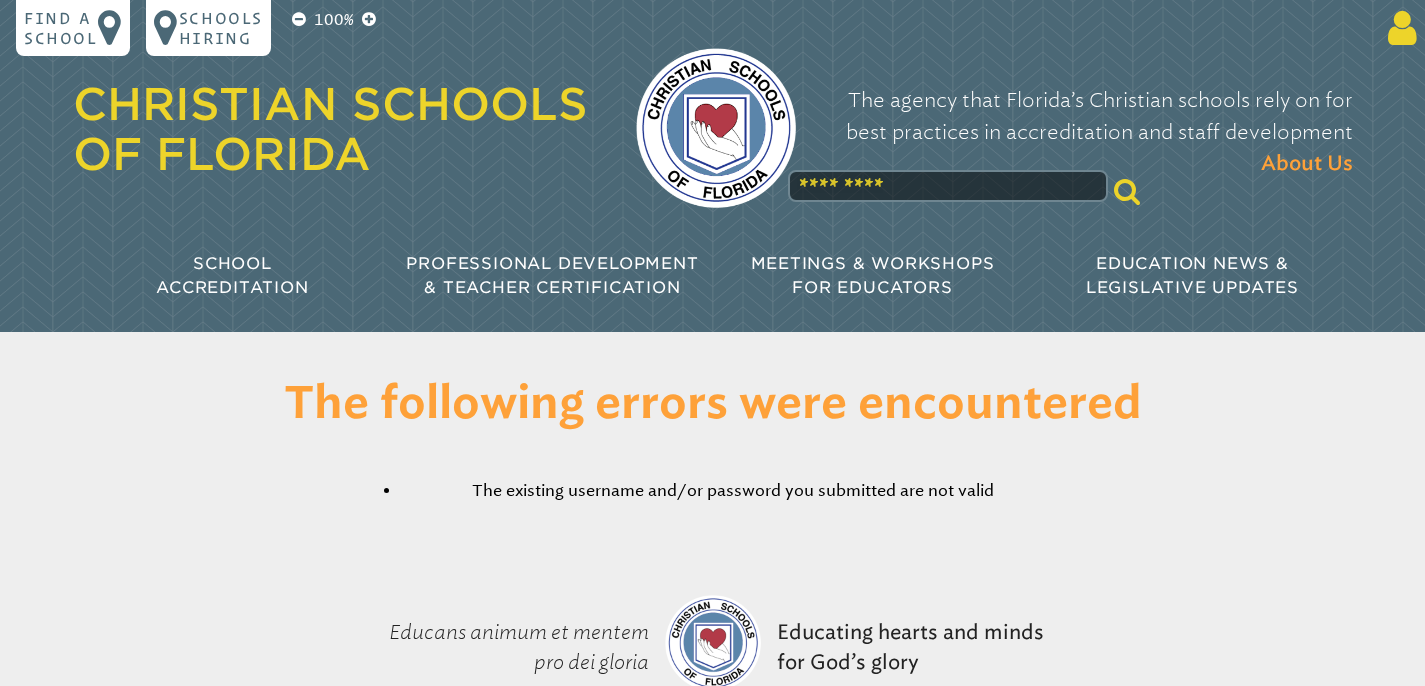 click at bounding box center [1398, 28] 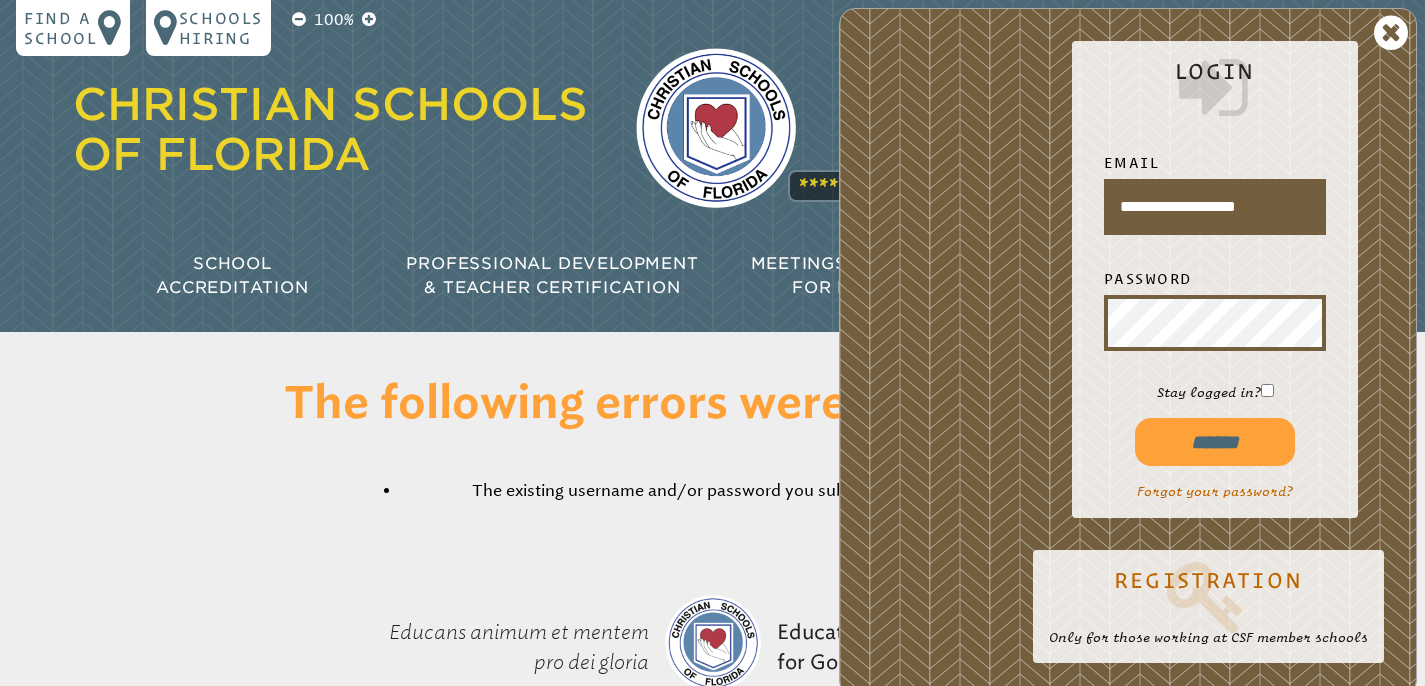 drag, startPoint x: 1121, startPoint y: 214, endPoint x: 1308, endPoint y: 197, distance: 187.77113 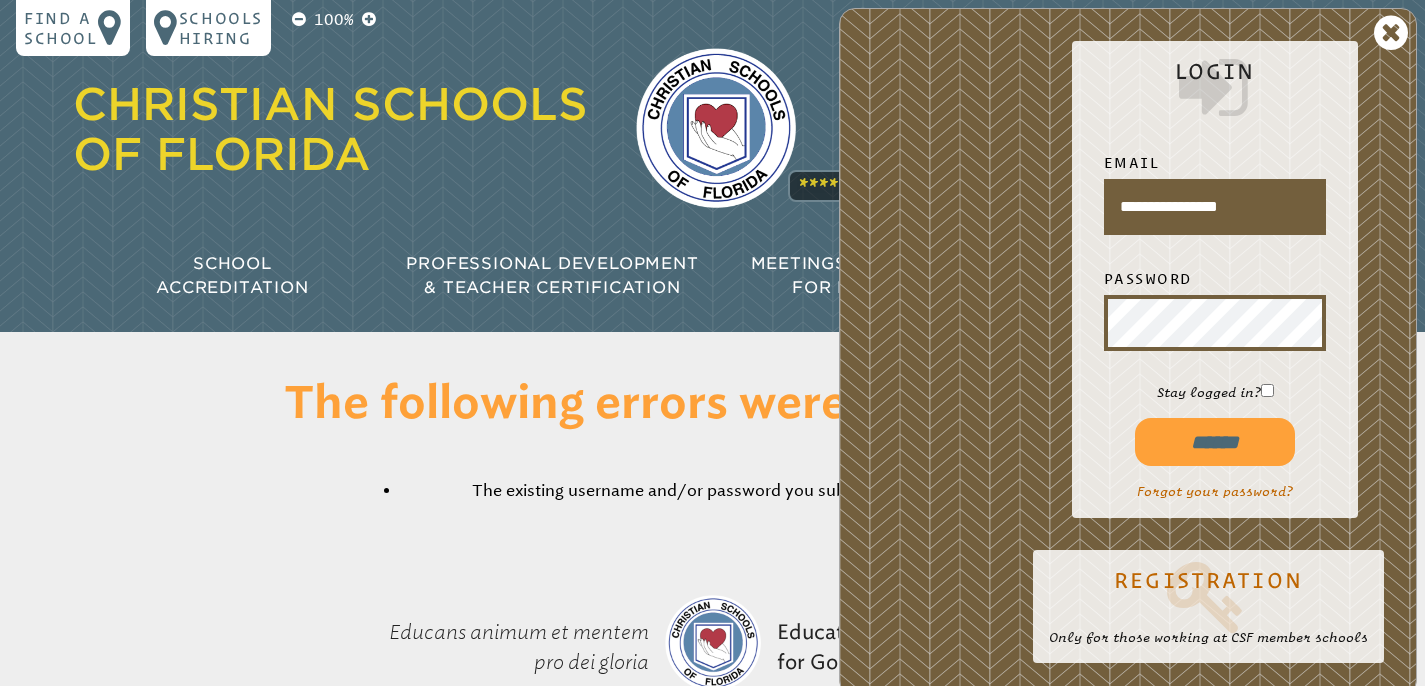type on "**********" 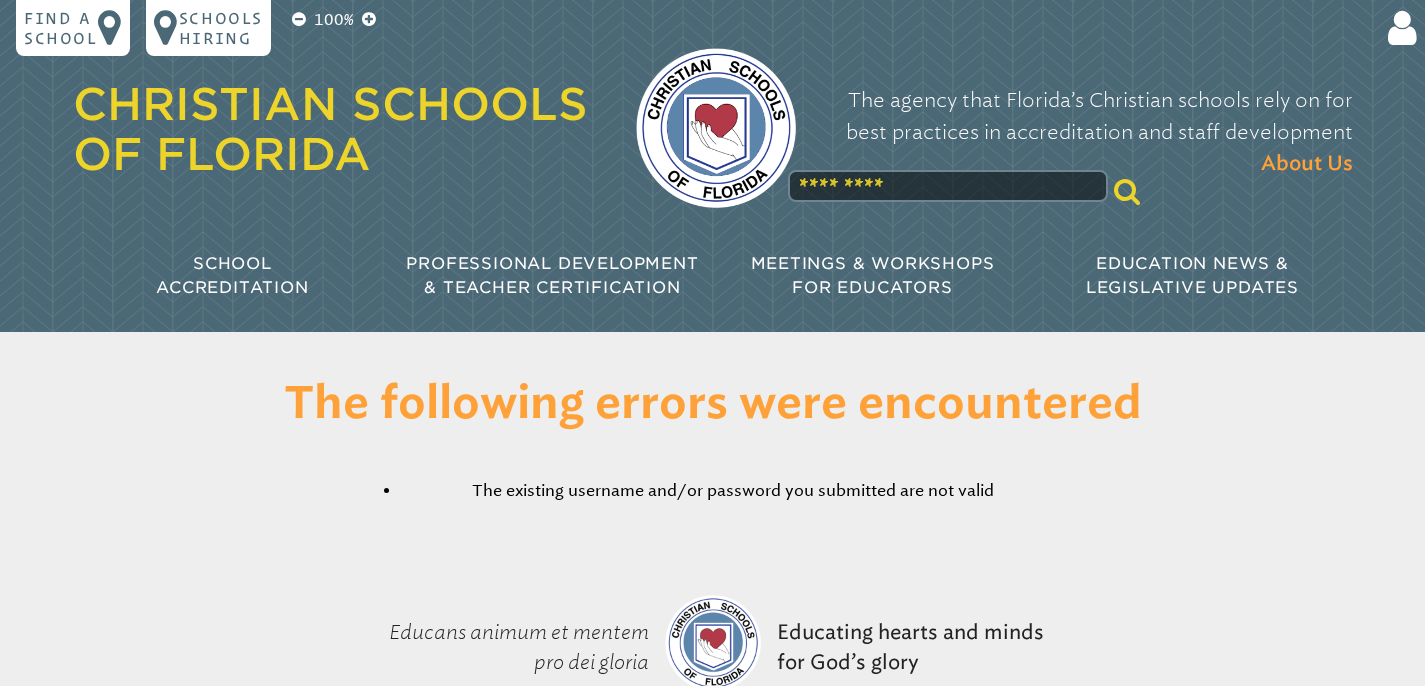 scroll, scrollTop: 0, scrollLeft: 0, axis: both 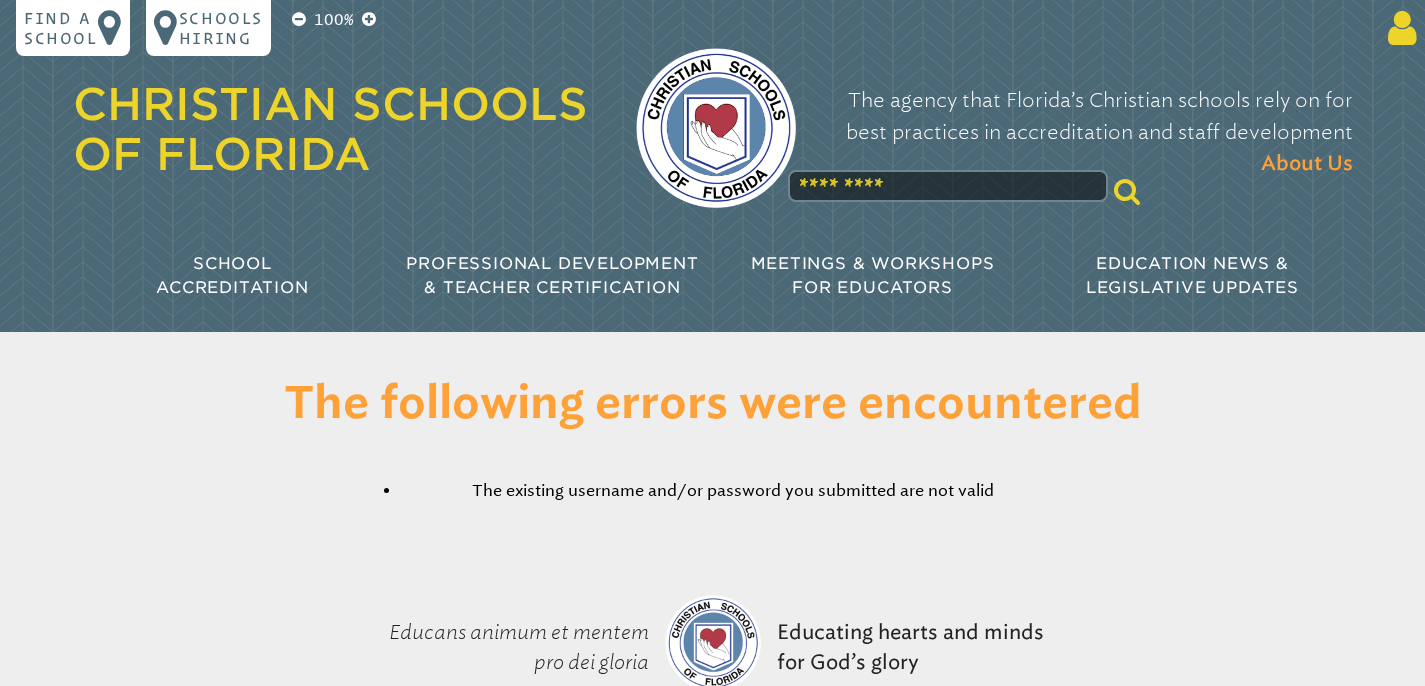 click at bounding box center [1398, 28] 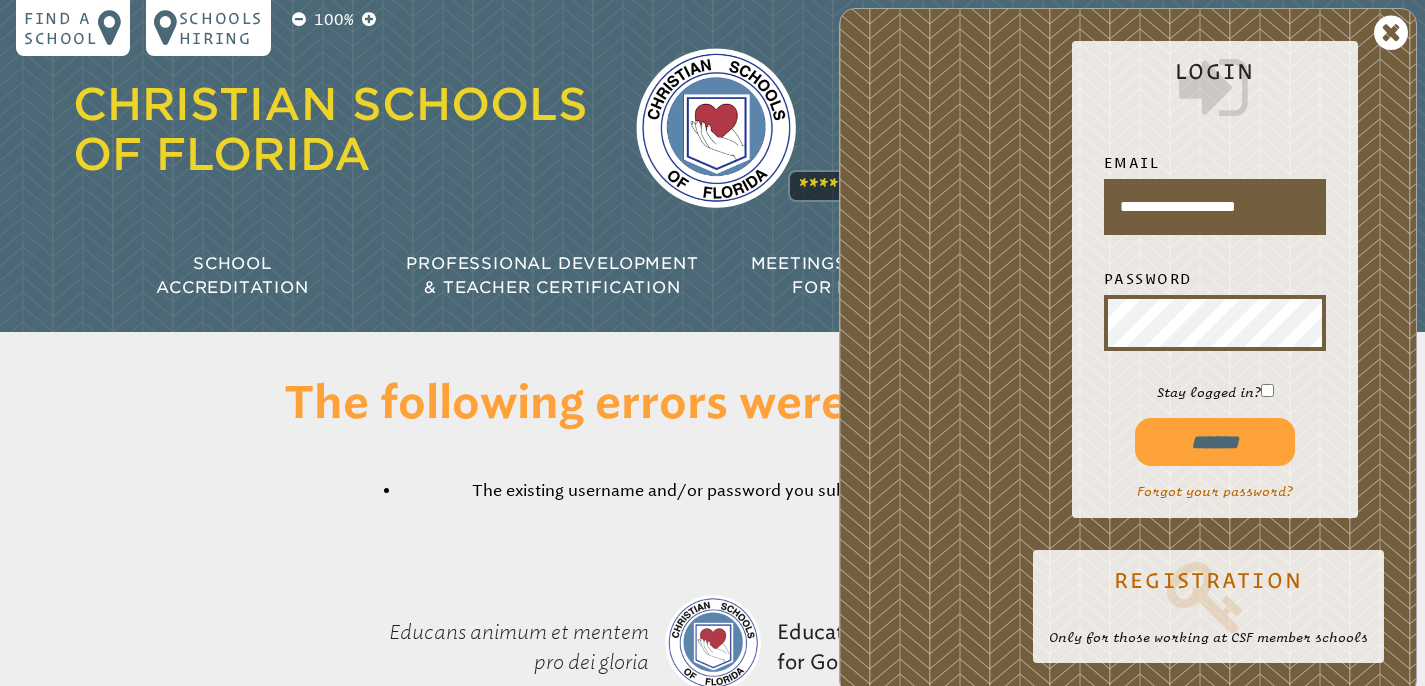 drag, startPoint x: 1117, startPoint y: 206, endPoint x: 1391, endPoint y: 198, distance: 274.11676 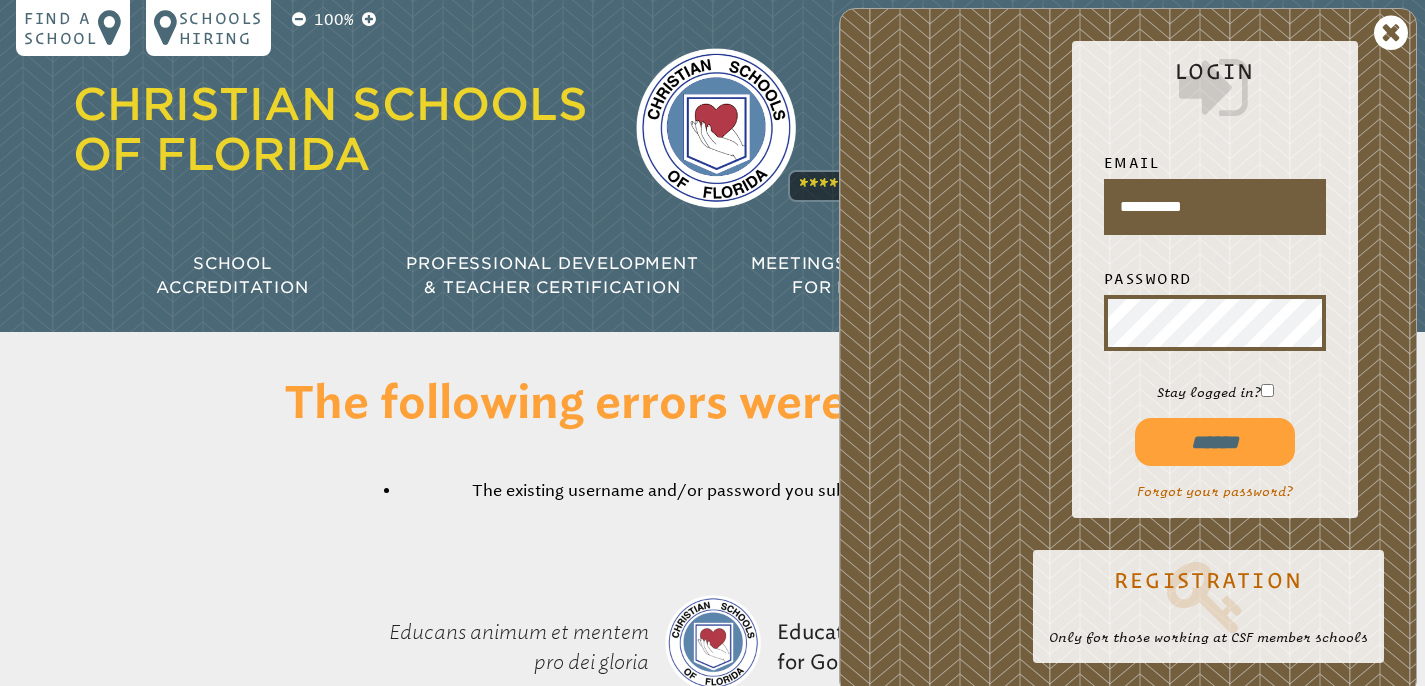 type on "**********" 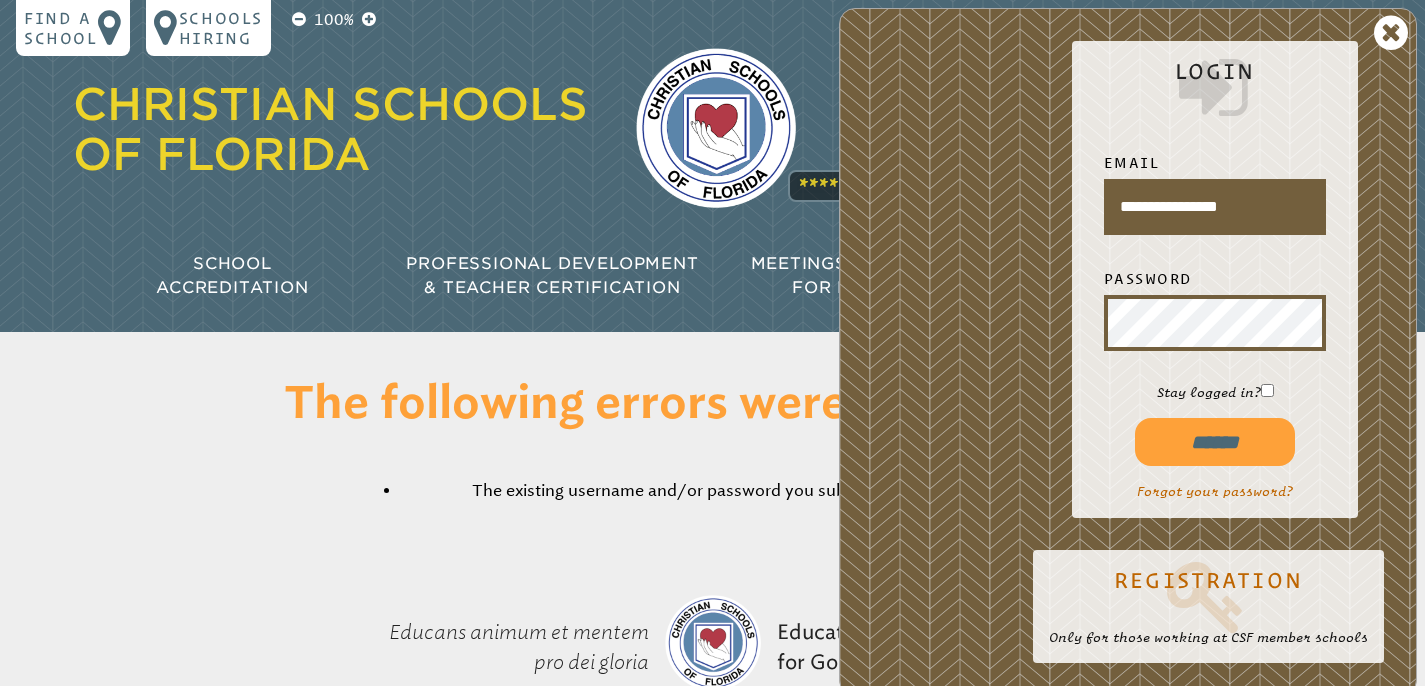 click on "******" at bounding box center [1215, 442] 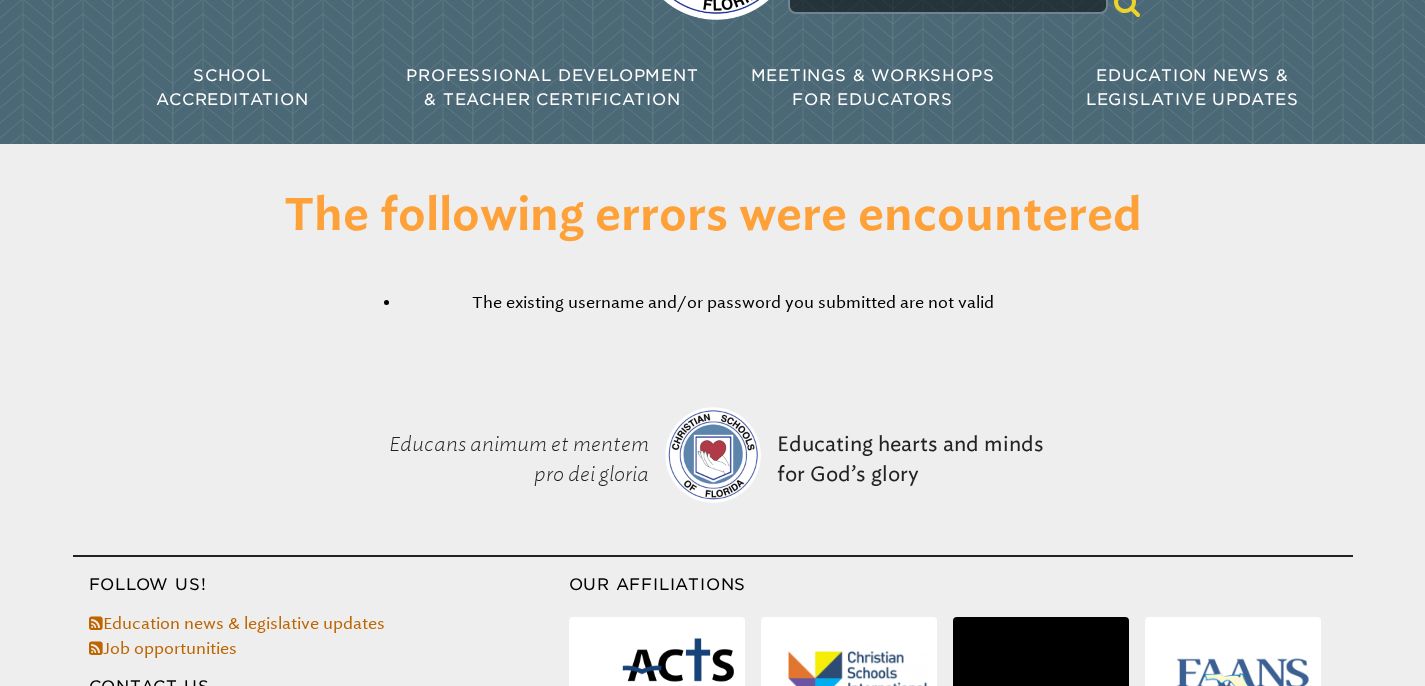 scroll, scrollTop: 0, scrollLeft: 0, axis: both 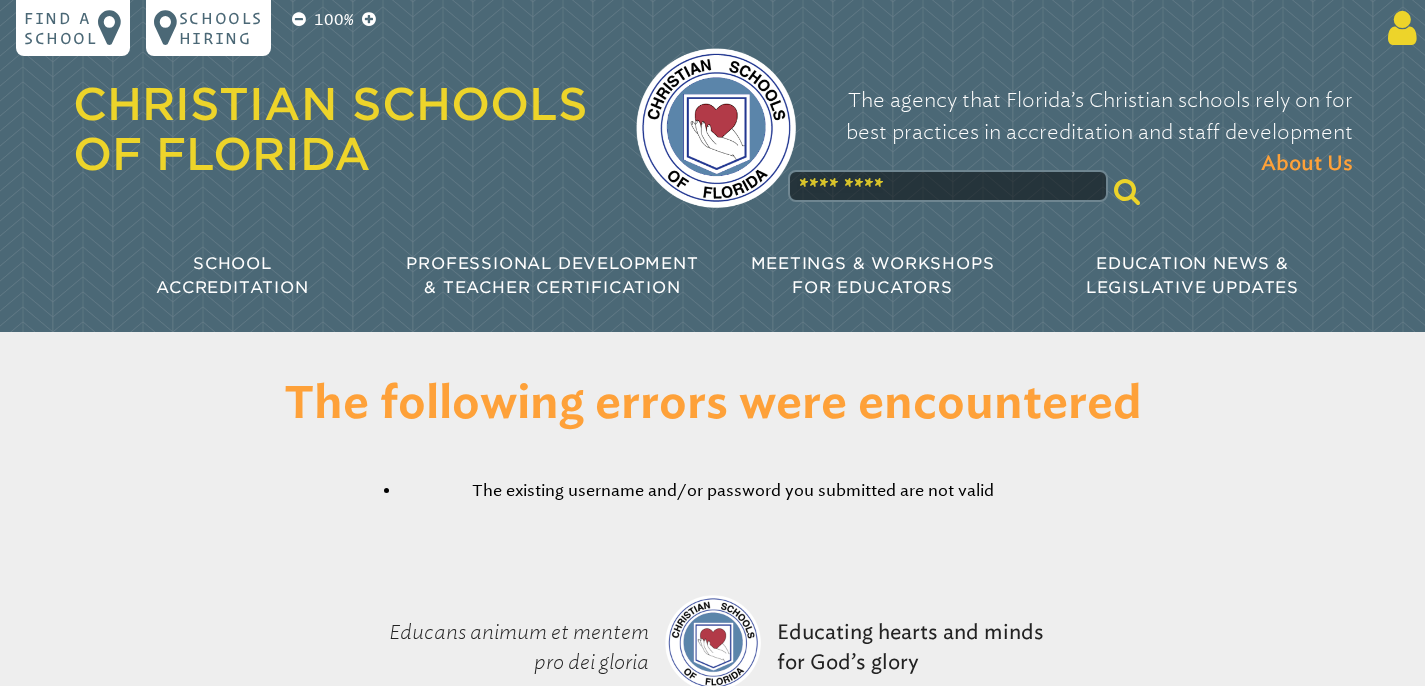 click at bounding box center (1398, 28) 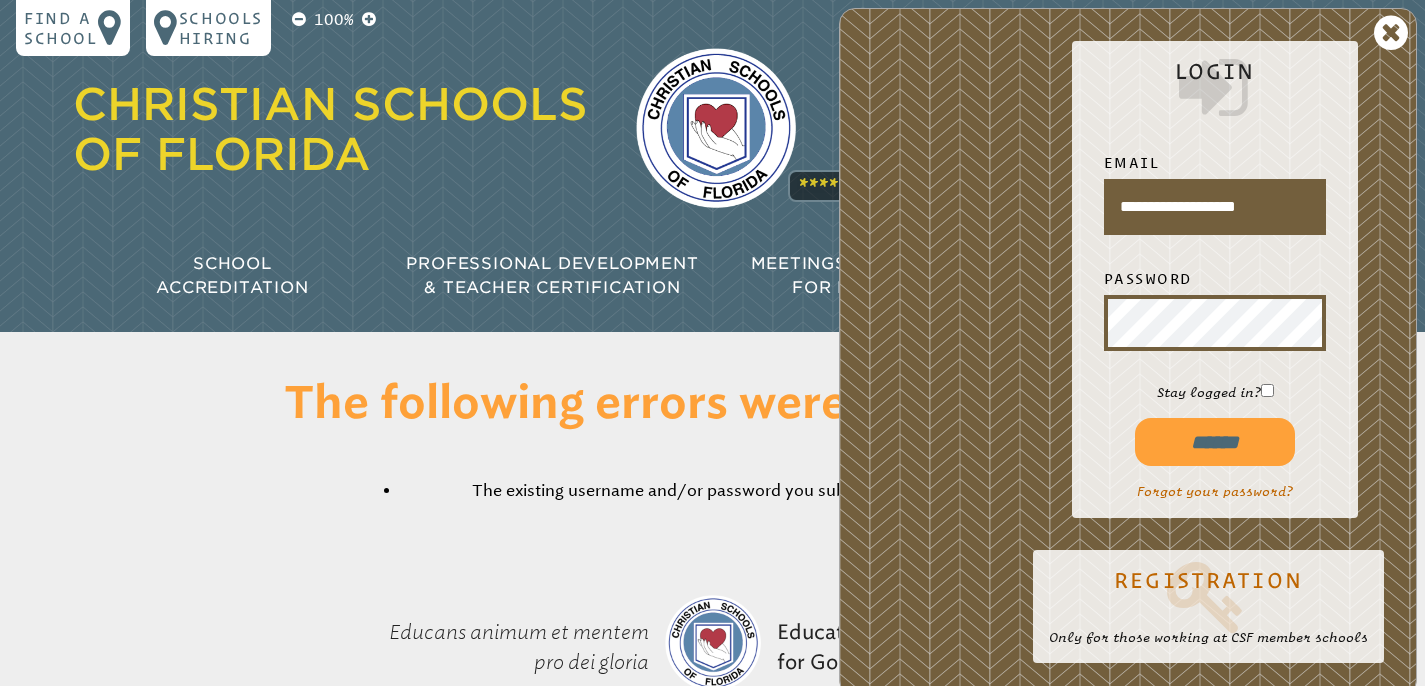 drag, startPoint x: 1130, startPoint y: 209, endPoint x: 1318, endPoint y: 198, distance: 188.32153 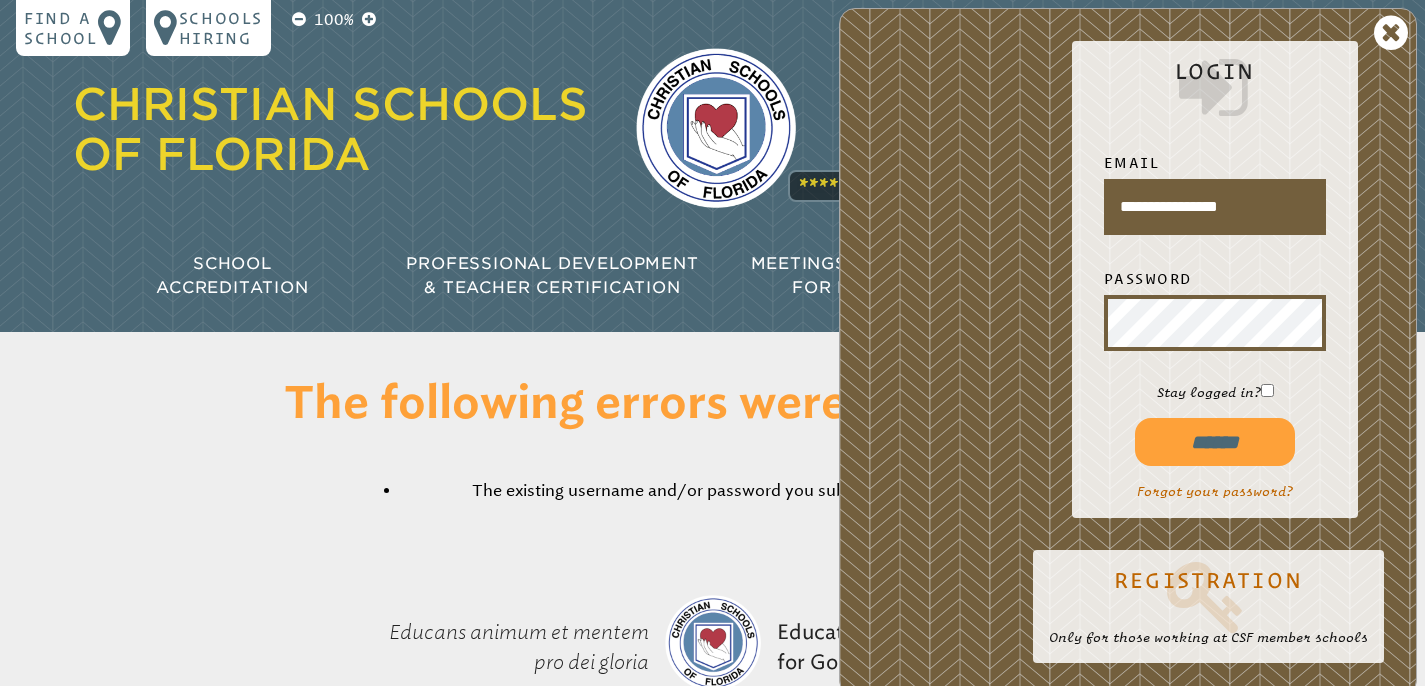 type on "**********" 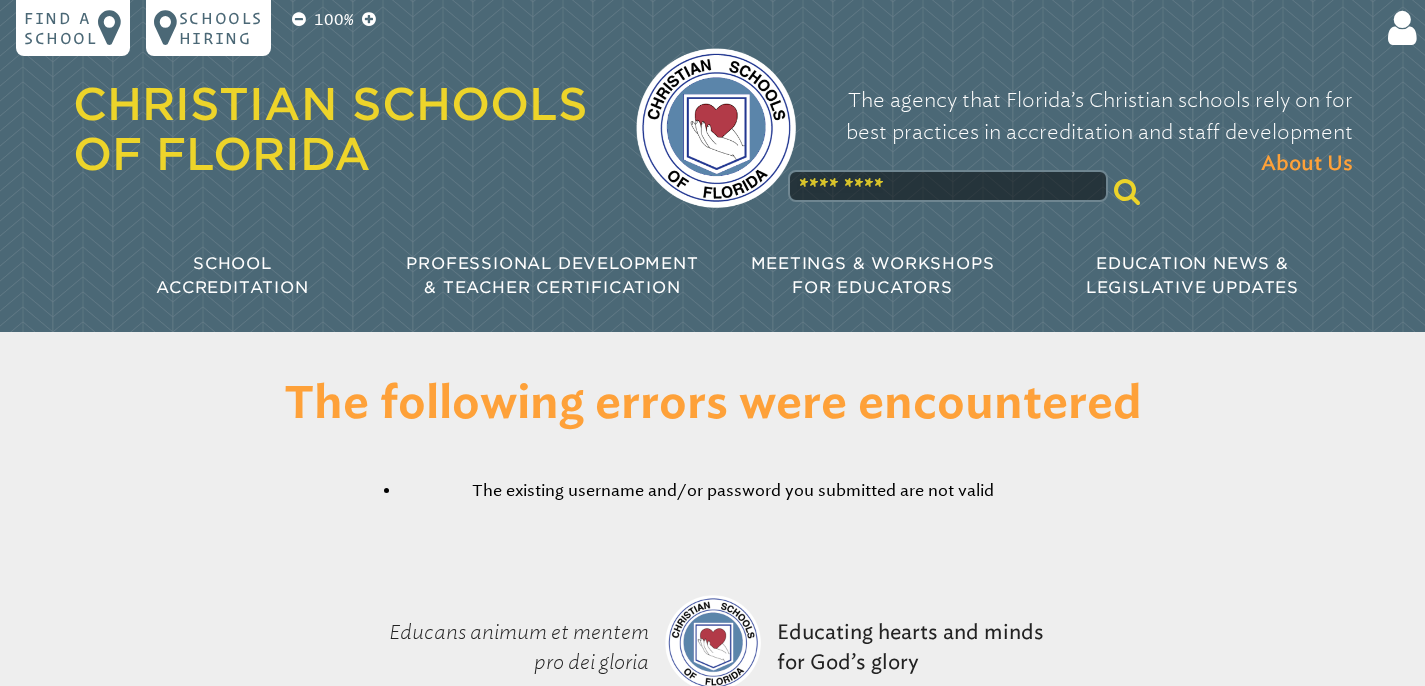 scroll, scrollTop: 0, scrollLeft: 0, axis: both 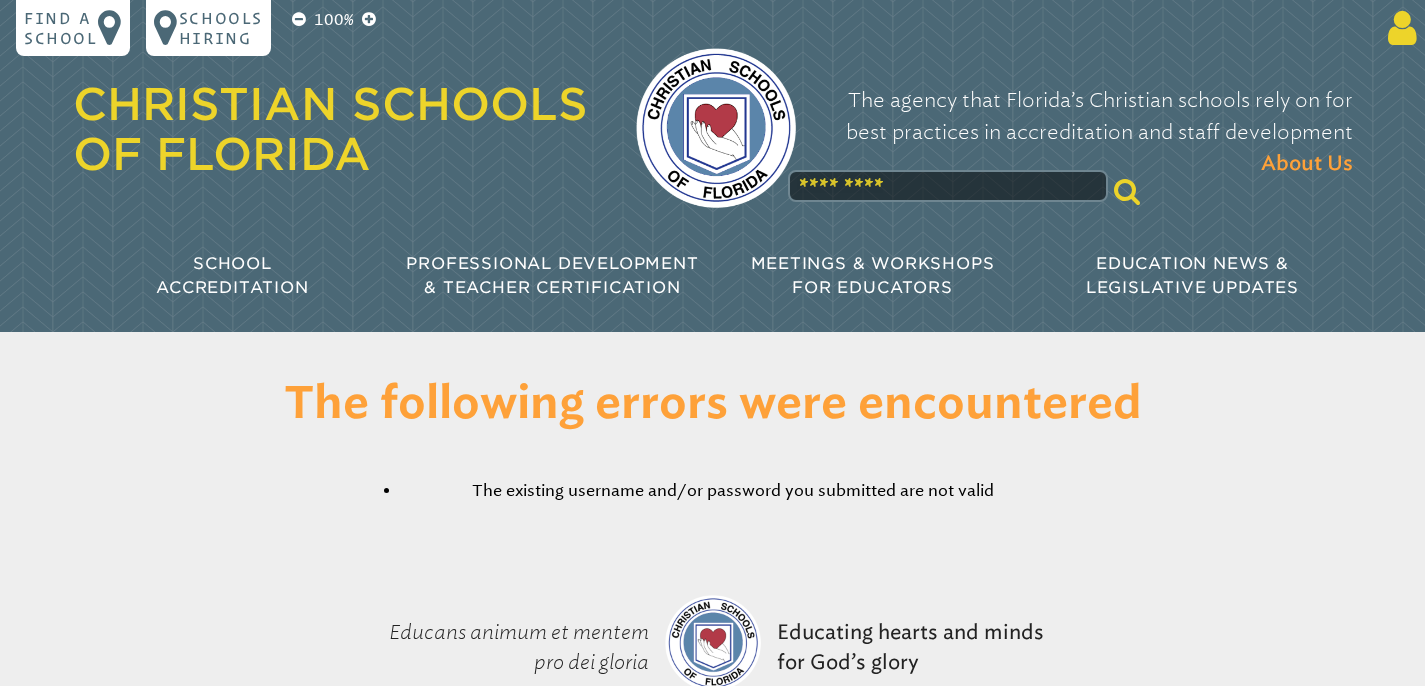click at bounding box center [1398, 28] 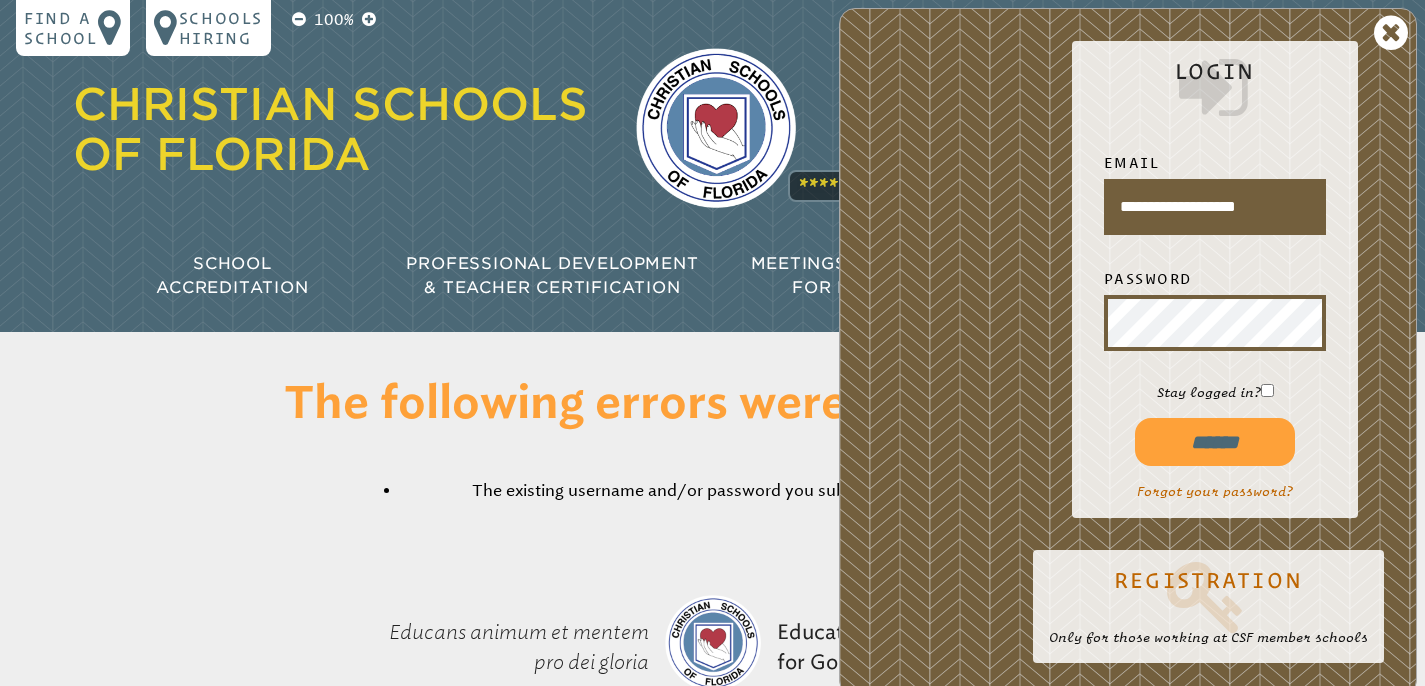 drag, startPoint x: 1118, startPoint y: 208, endPoint x: 1318, endPoint y: 205, distance: 200.02249 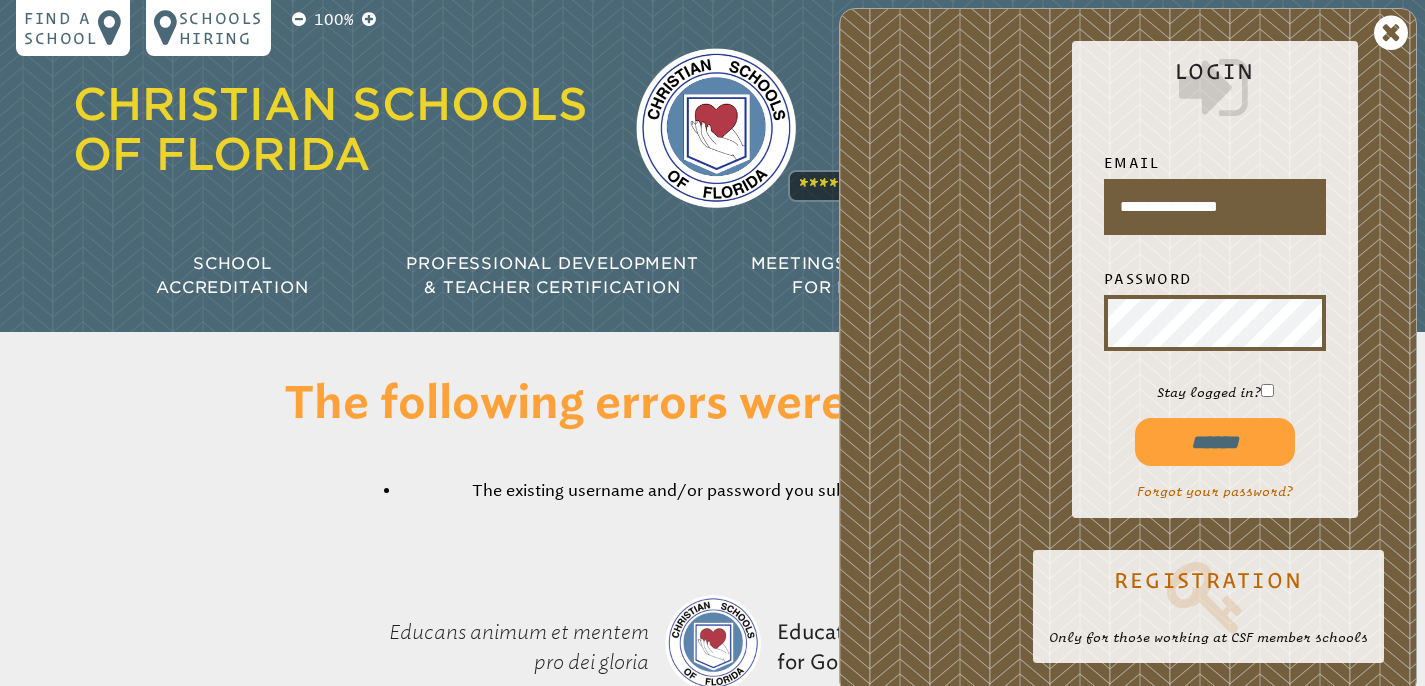 type on "**********" 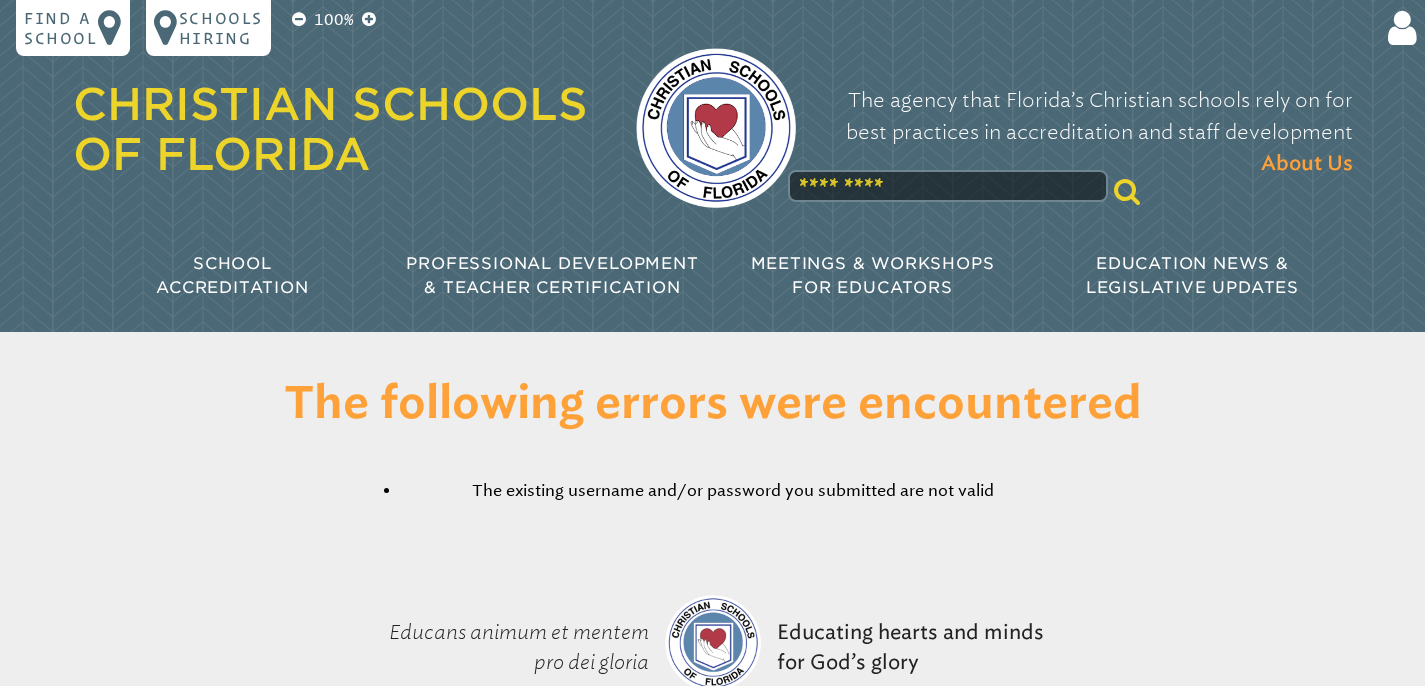 scroll, scrollTop: 0, scrollLeft: 0, axis: both 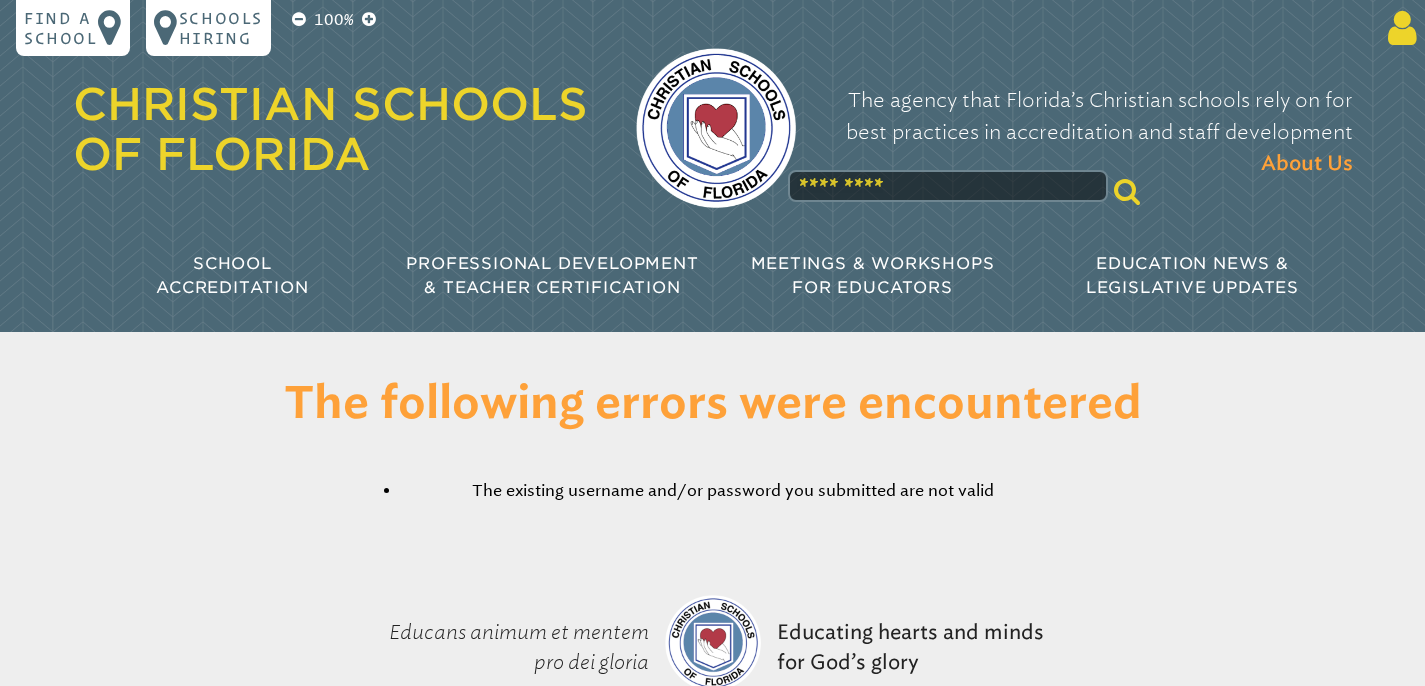 click at bounding box center [1398, 28] 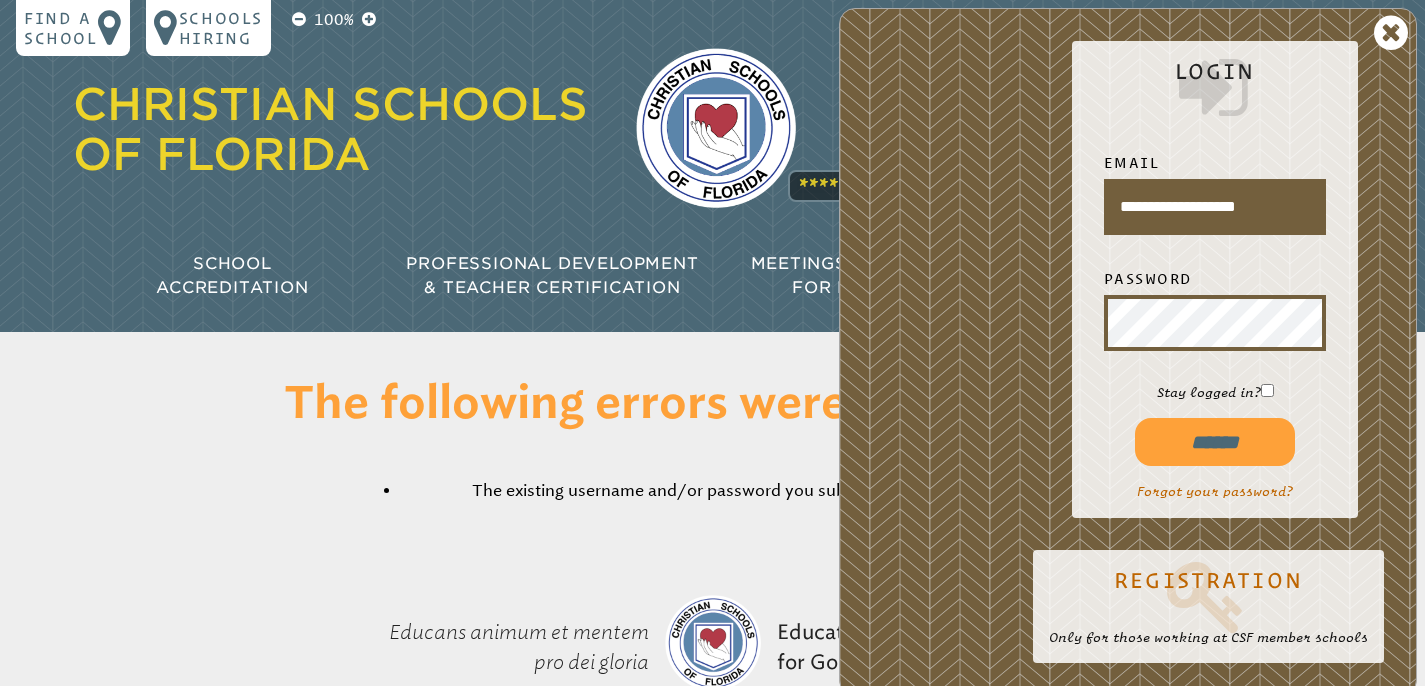 drag, startPoint x: 1116, startPoint y: 210, endPoint x: 1287, endPoint y: 209, distance: 171.00293 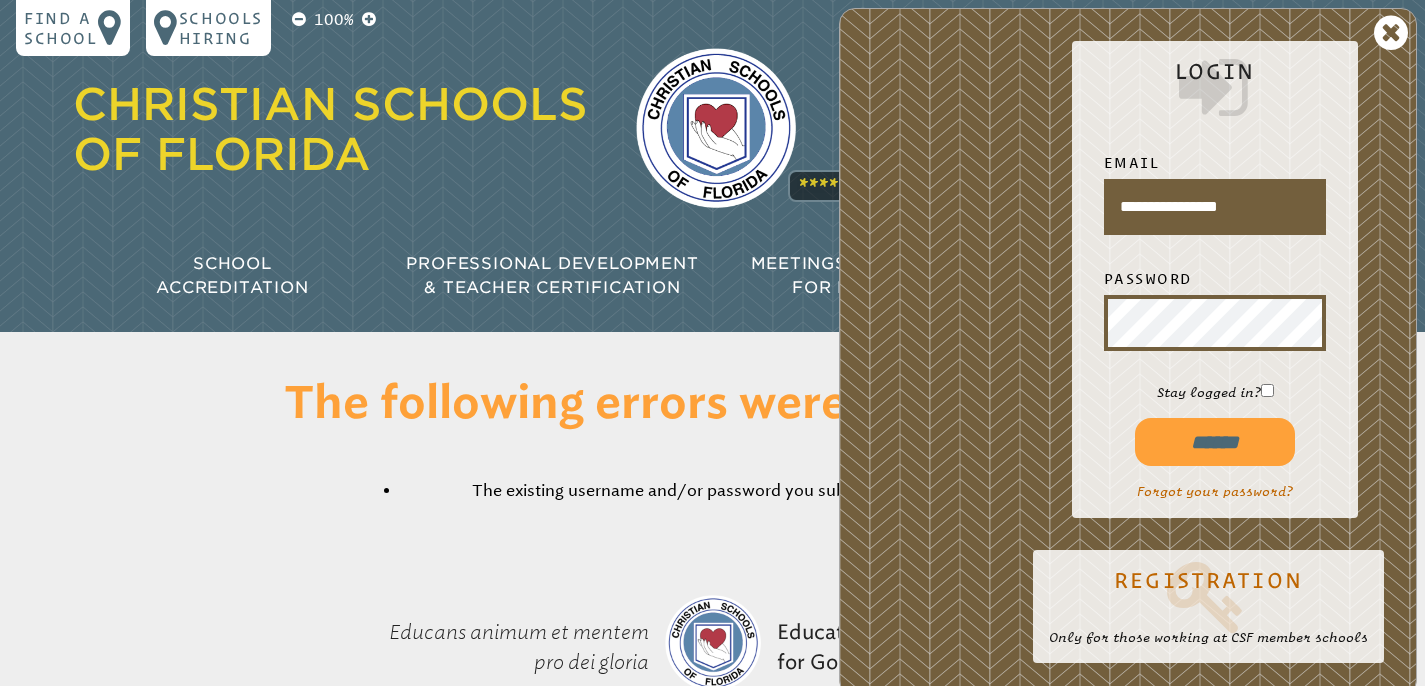 type on "**********" 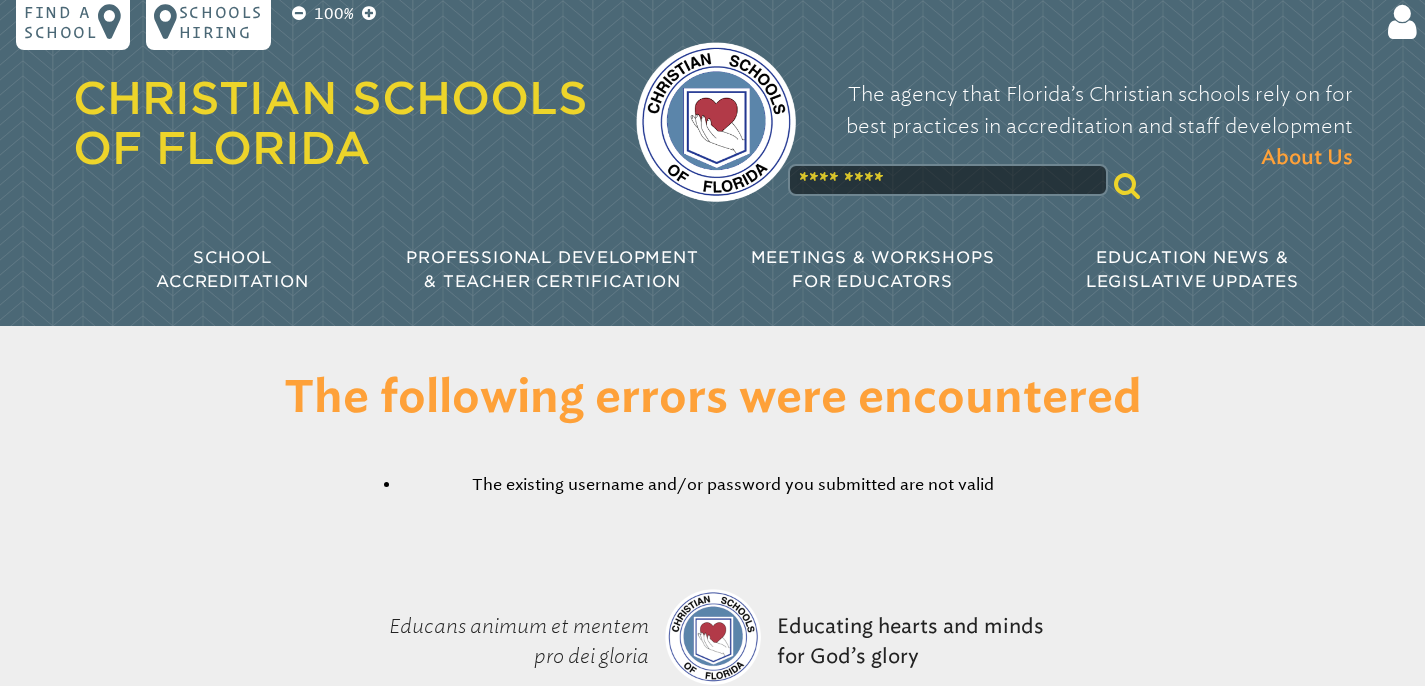 scroll, scrollTop: 0, scrollLeft: 0, axis: both 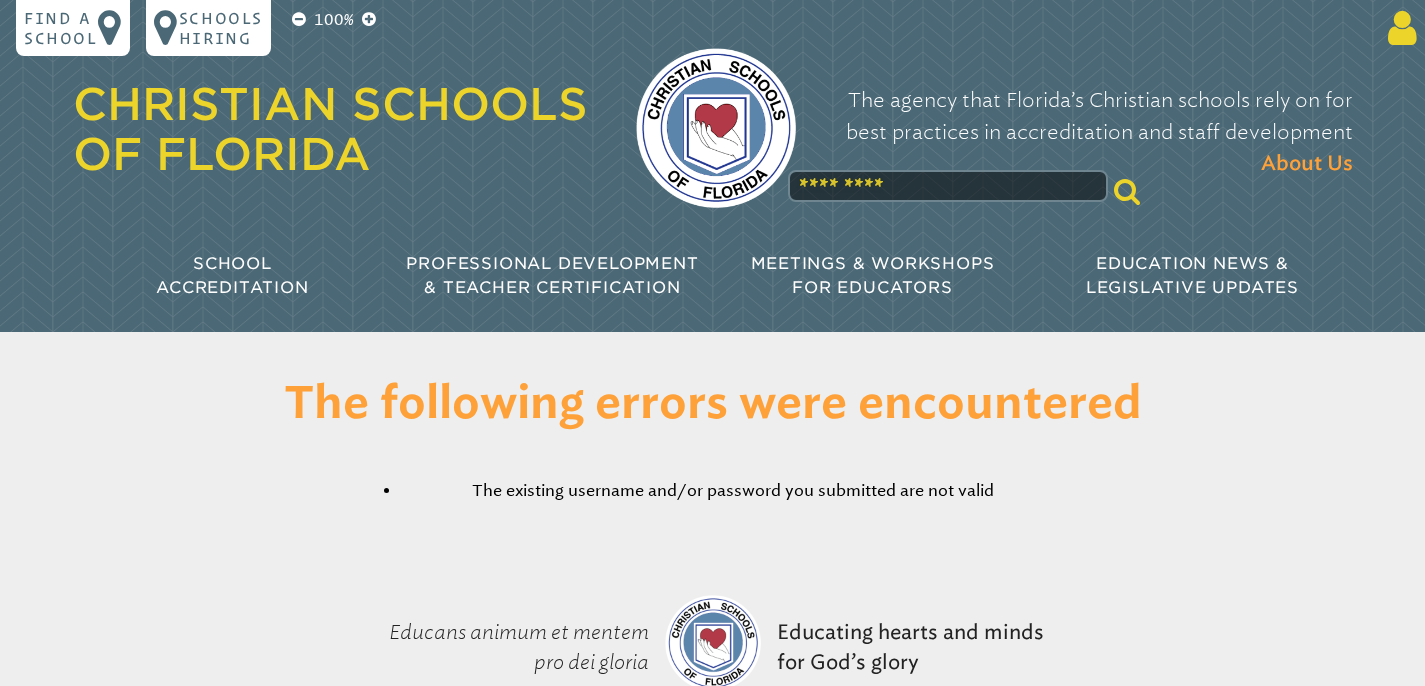 type on "**********" 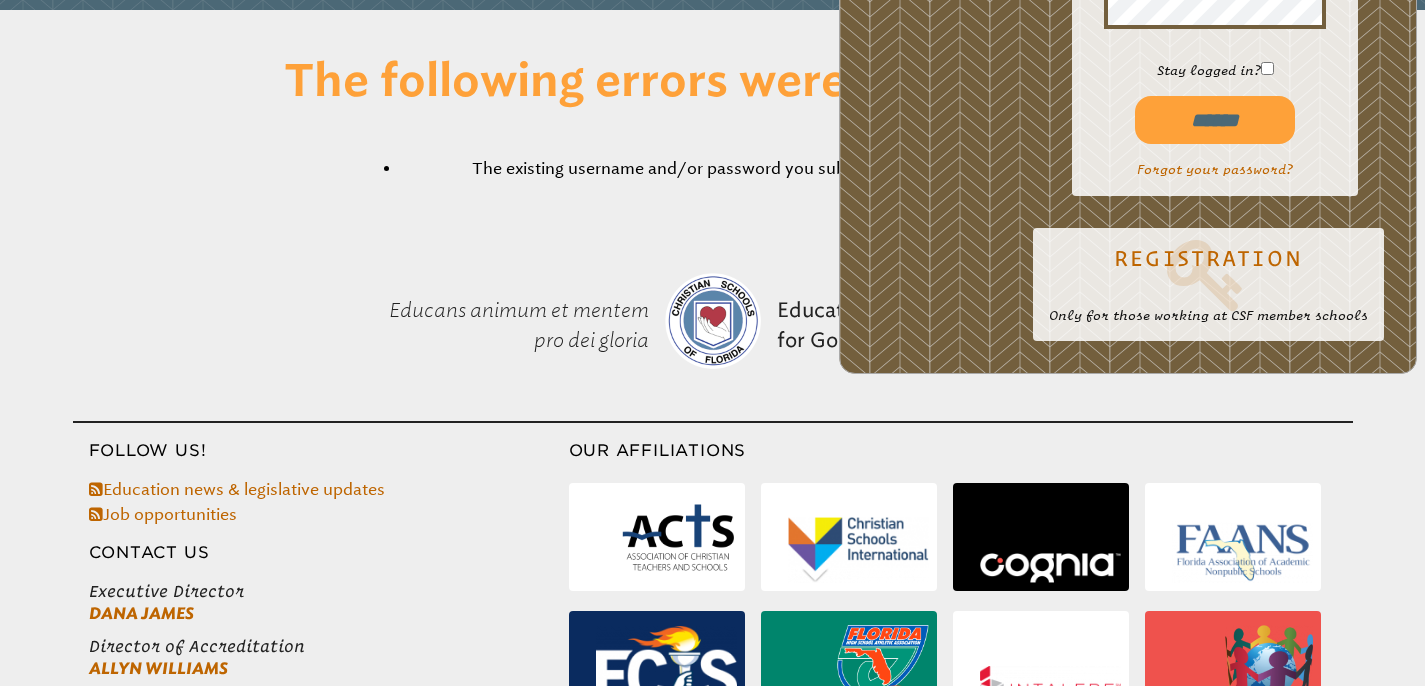 scroll, scrollTop: 310, scrollLeft: 0, axis: vertical 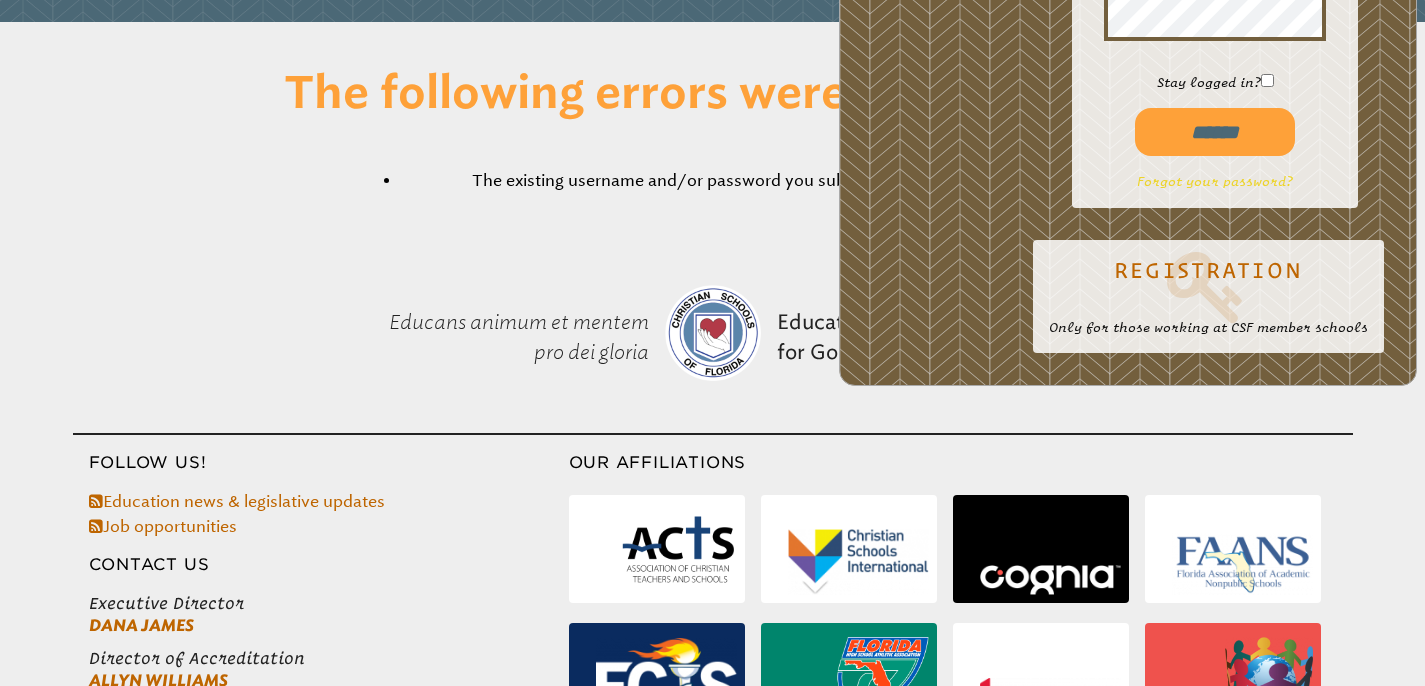 click on "Forgot your password?" at bounding box center [1215, 181] 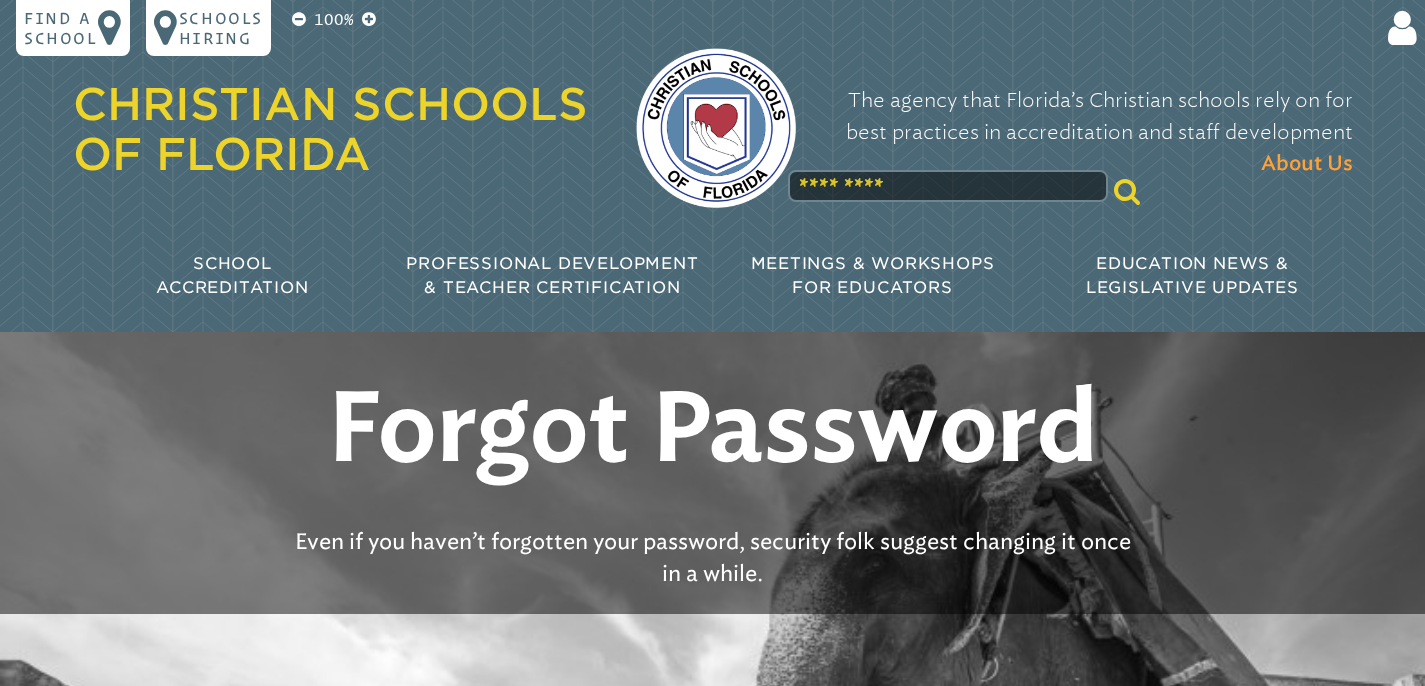 scroll, scrollTop: 0, scrollLeft: 0, axis: both 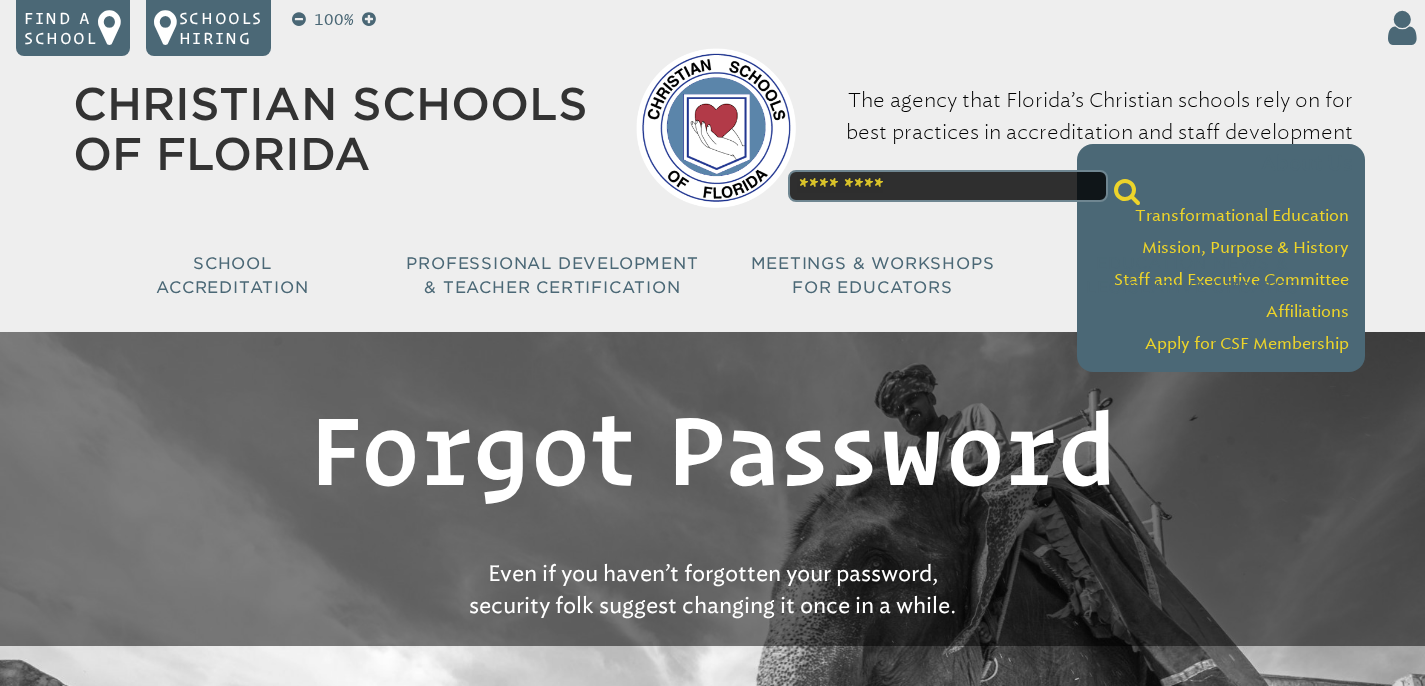 type on "**********" 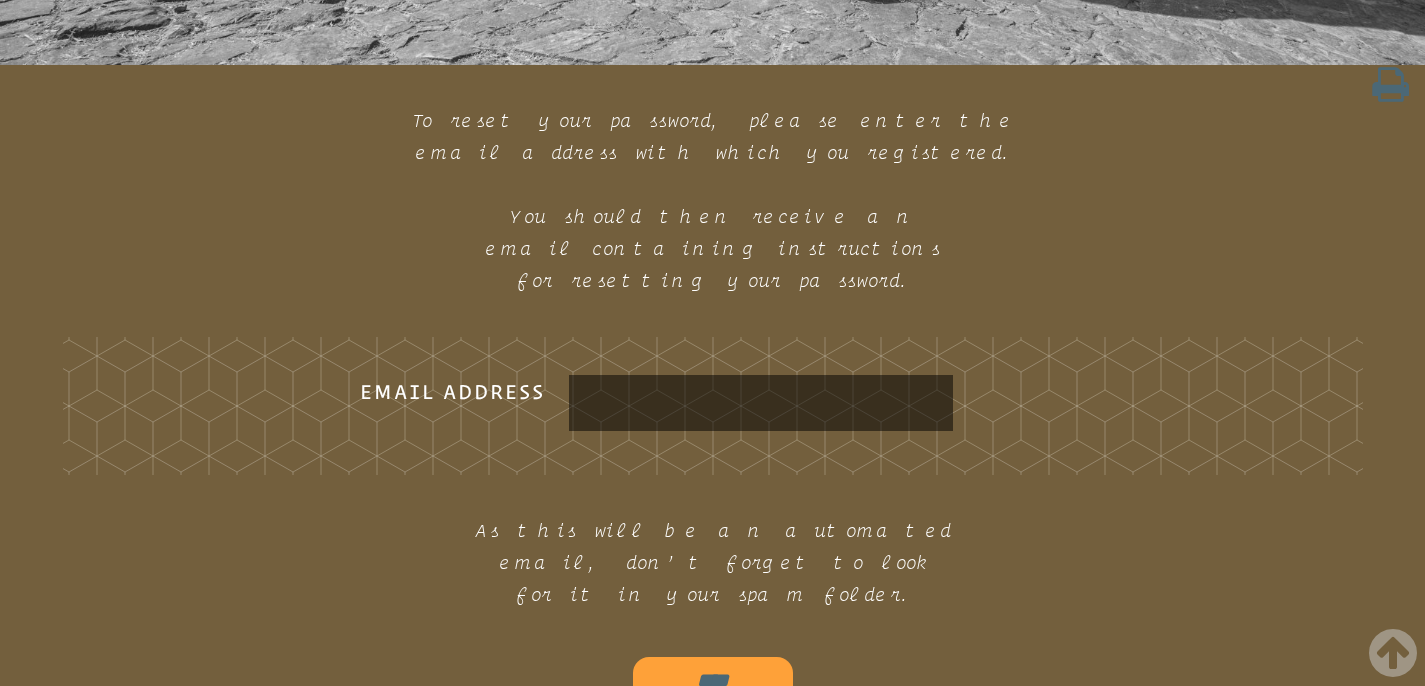 scroll, scrollTop: 1120, scrollLeft: 0, axis: vertical 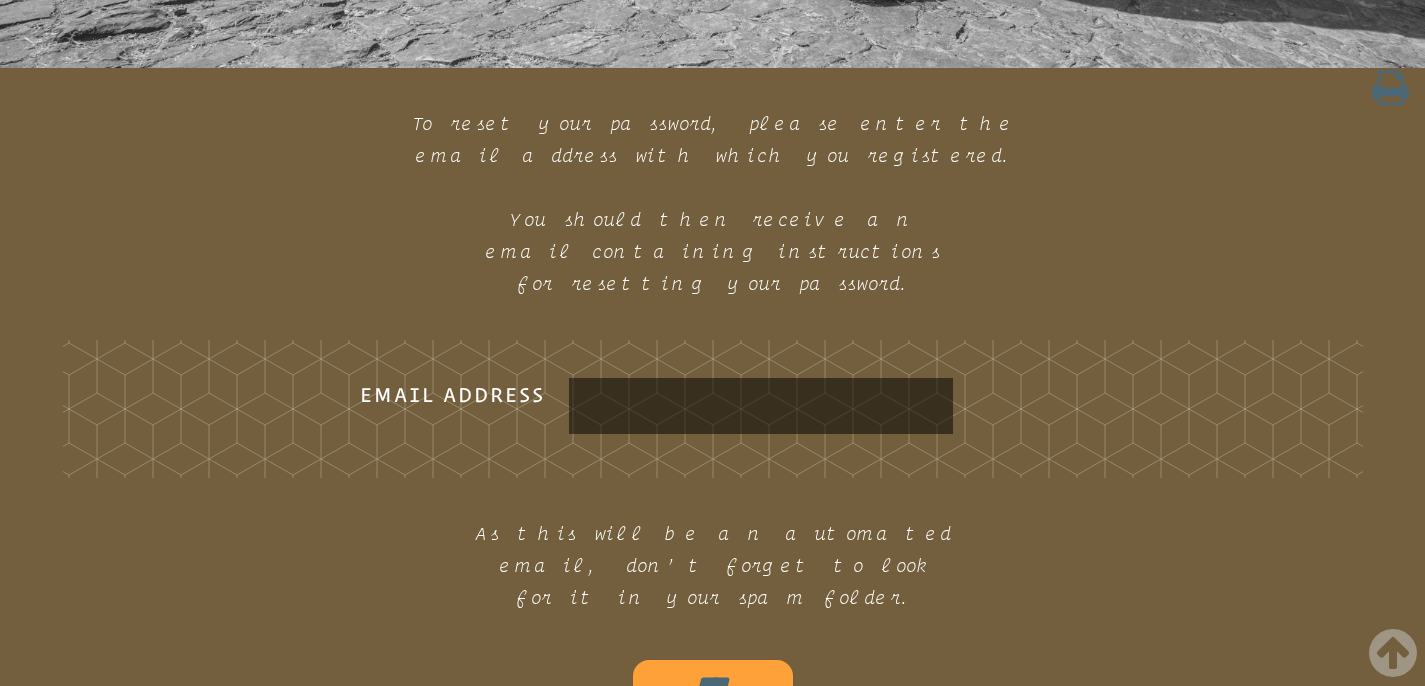 click on "Email Address" at bounding box center [761, 406] 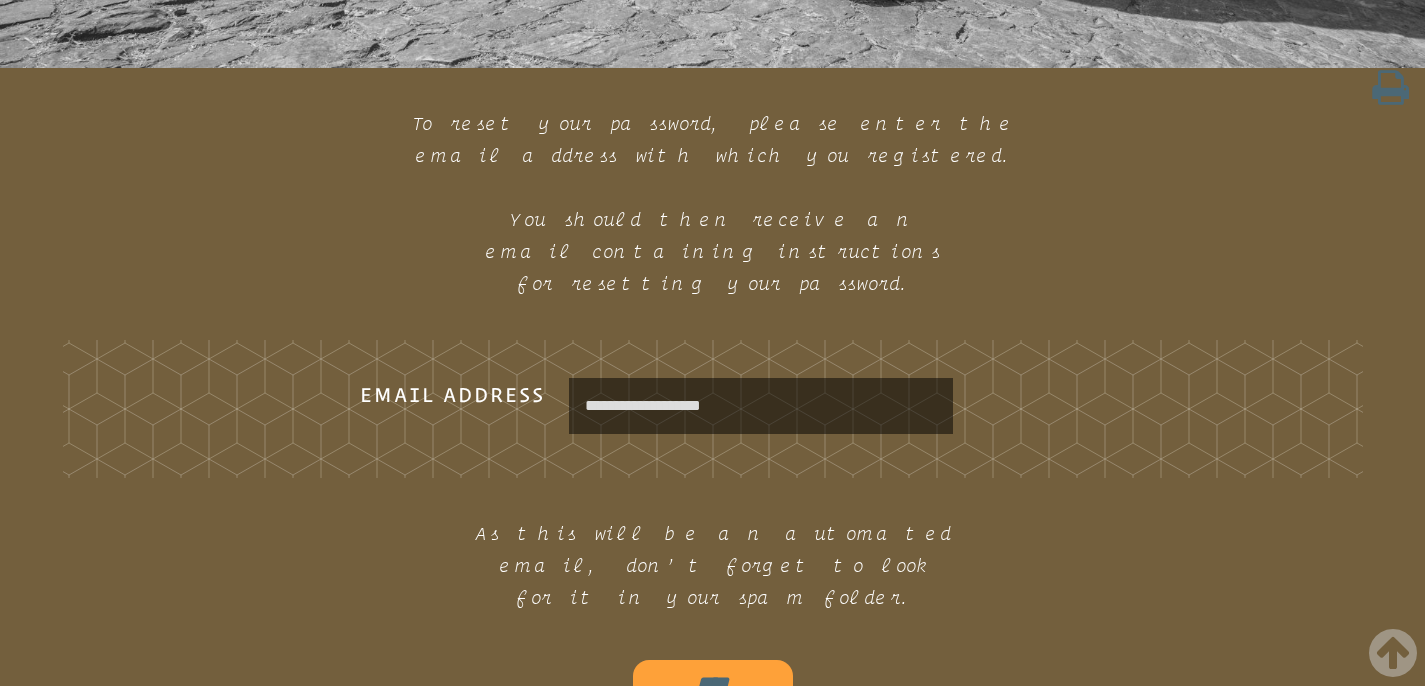 click on "****" at bounding box center [713, 684] 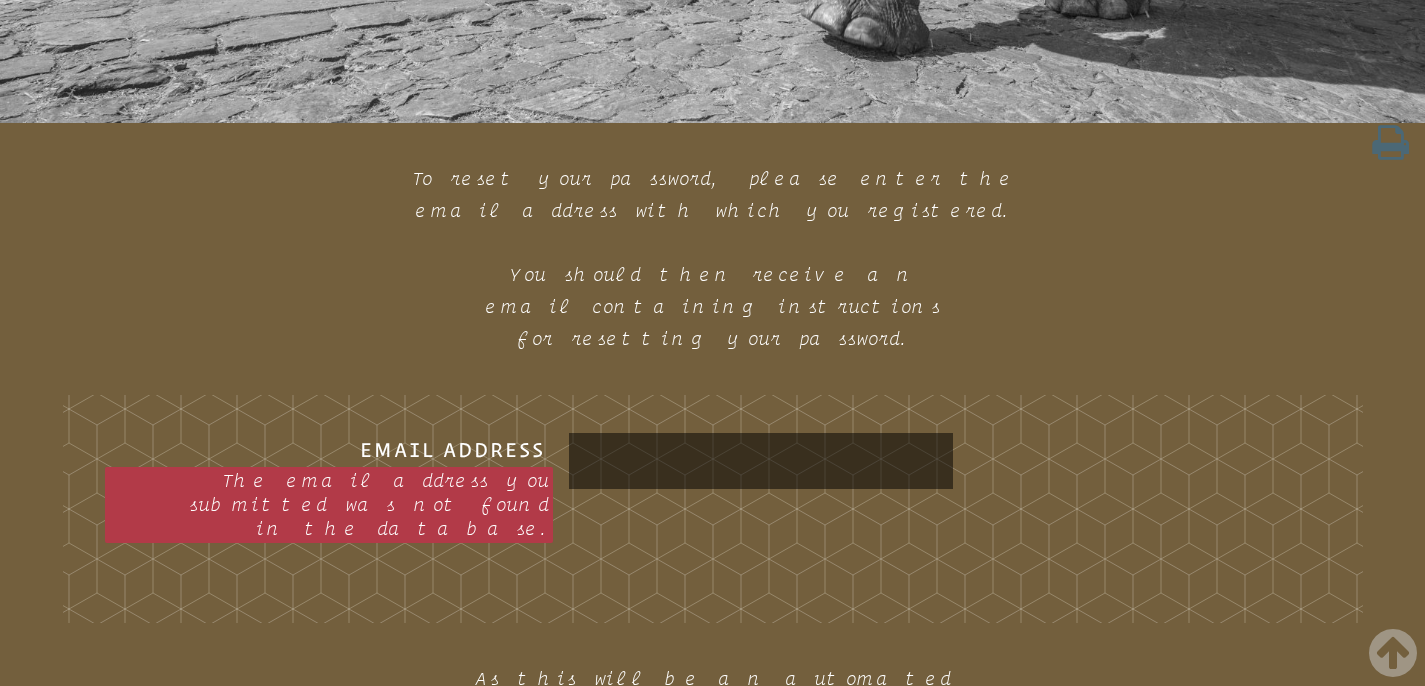 scroll, scrollTop: 1067, scrollLeft: 0, axis: vertical 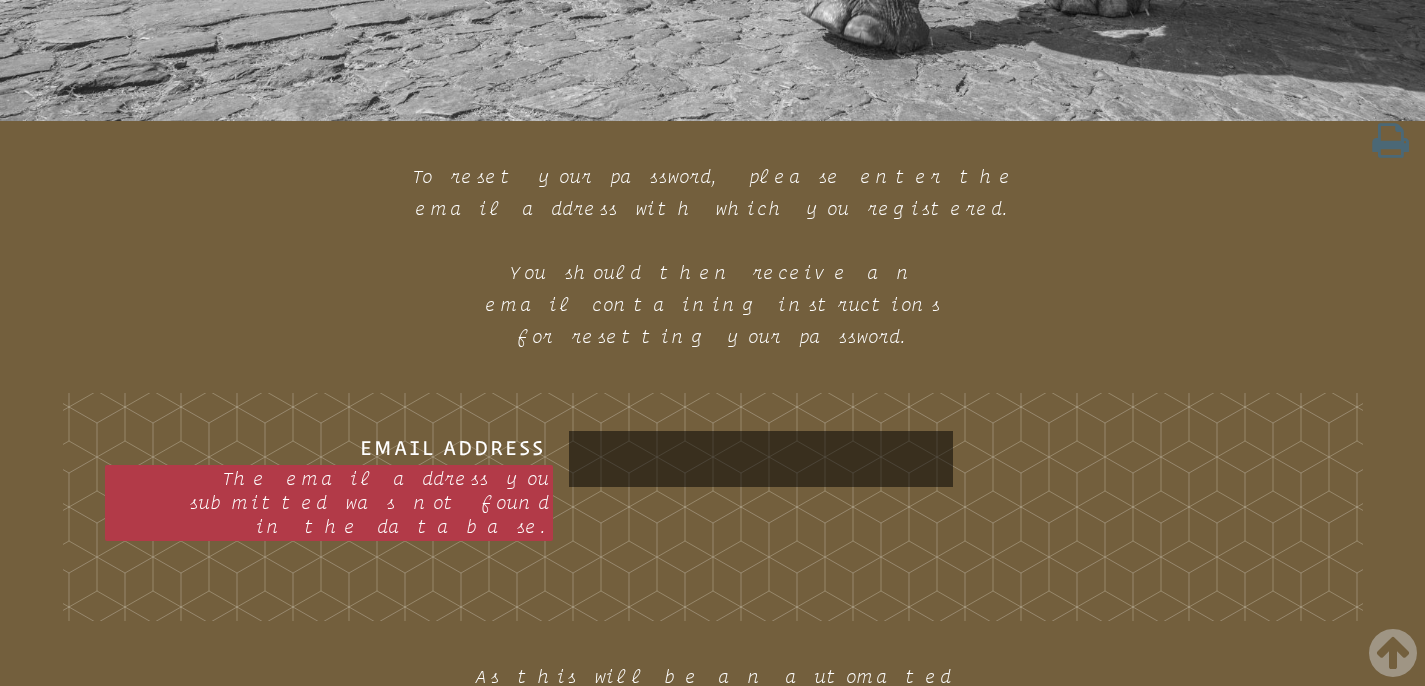 click on "Email Address
The email address you submitted was not found in the database." at bounding box center [761, 459] 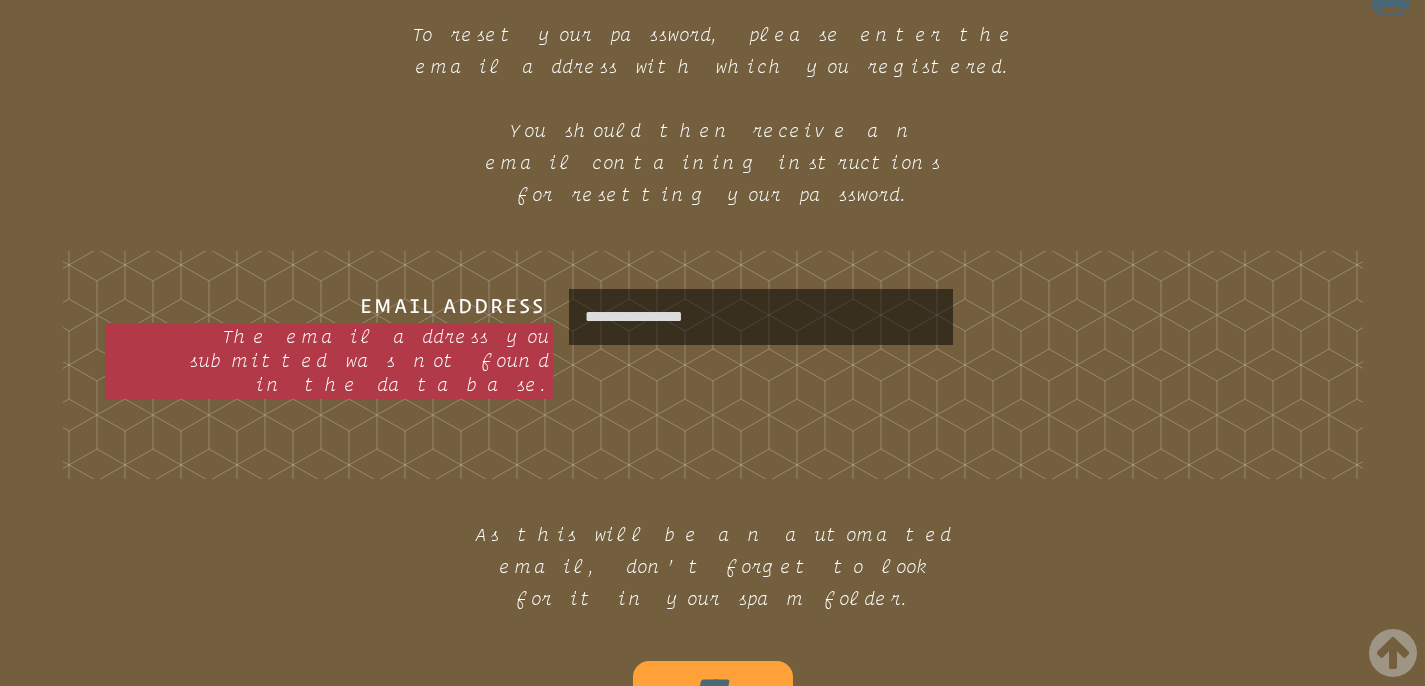 scroll, scrollTop: 1215, scrollLeft: 0, axis: vertical 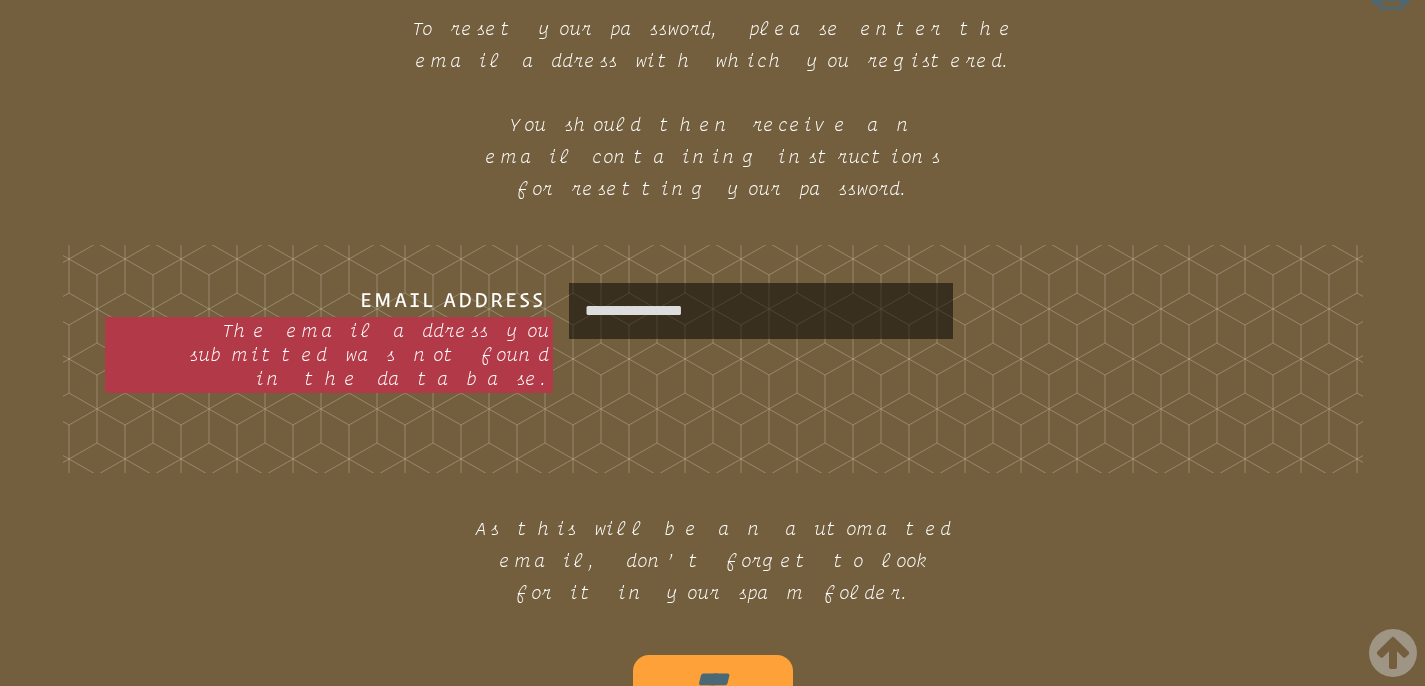 click on "****" at bounding box center [713, 679] 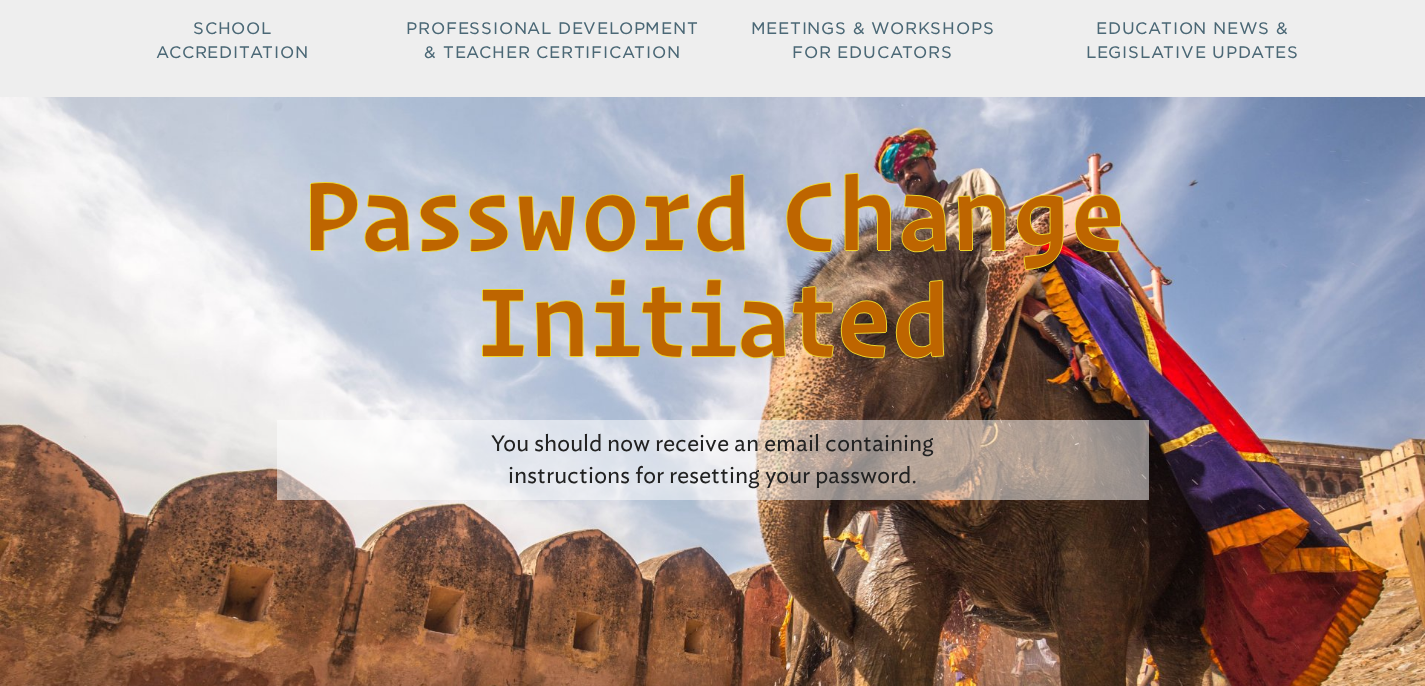 scroll, scrollTop: 0, scrollLeft: 0, axis: both 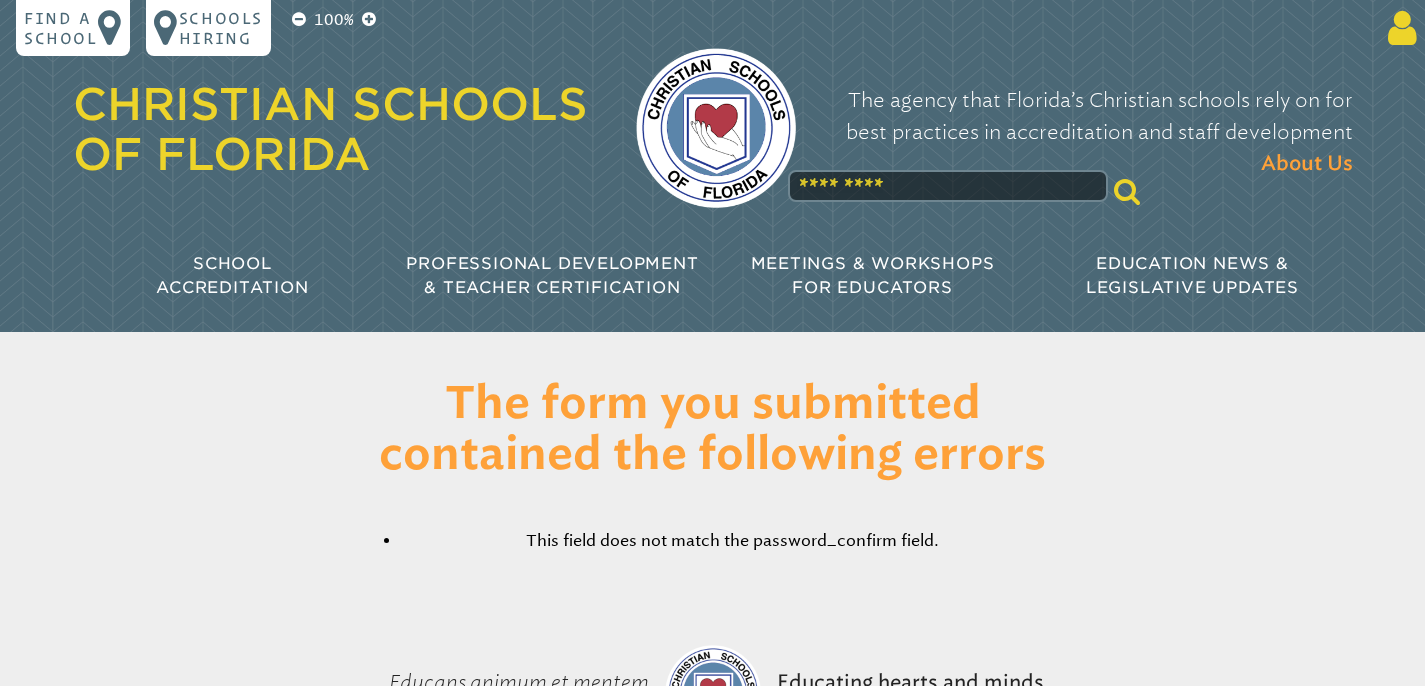 type on "**********" 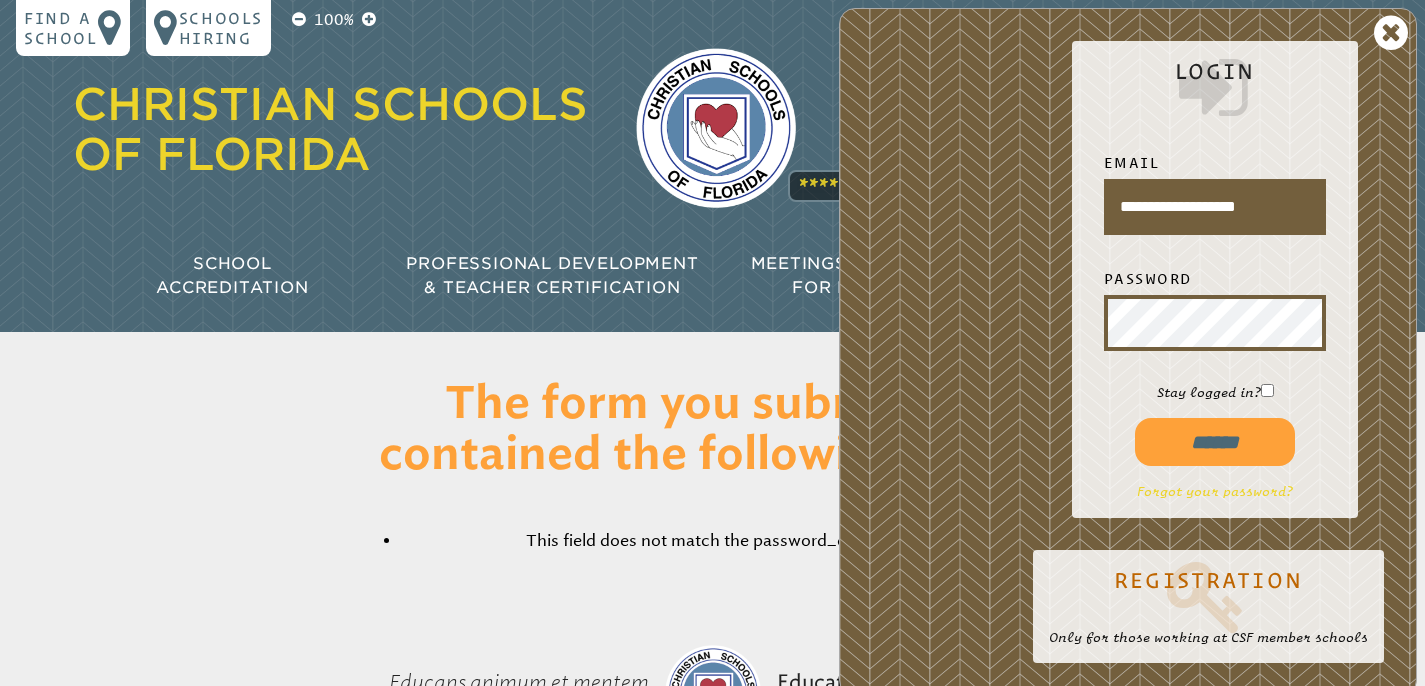 click on "Forgot your password?" at bounding box center (1215, 491) 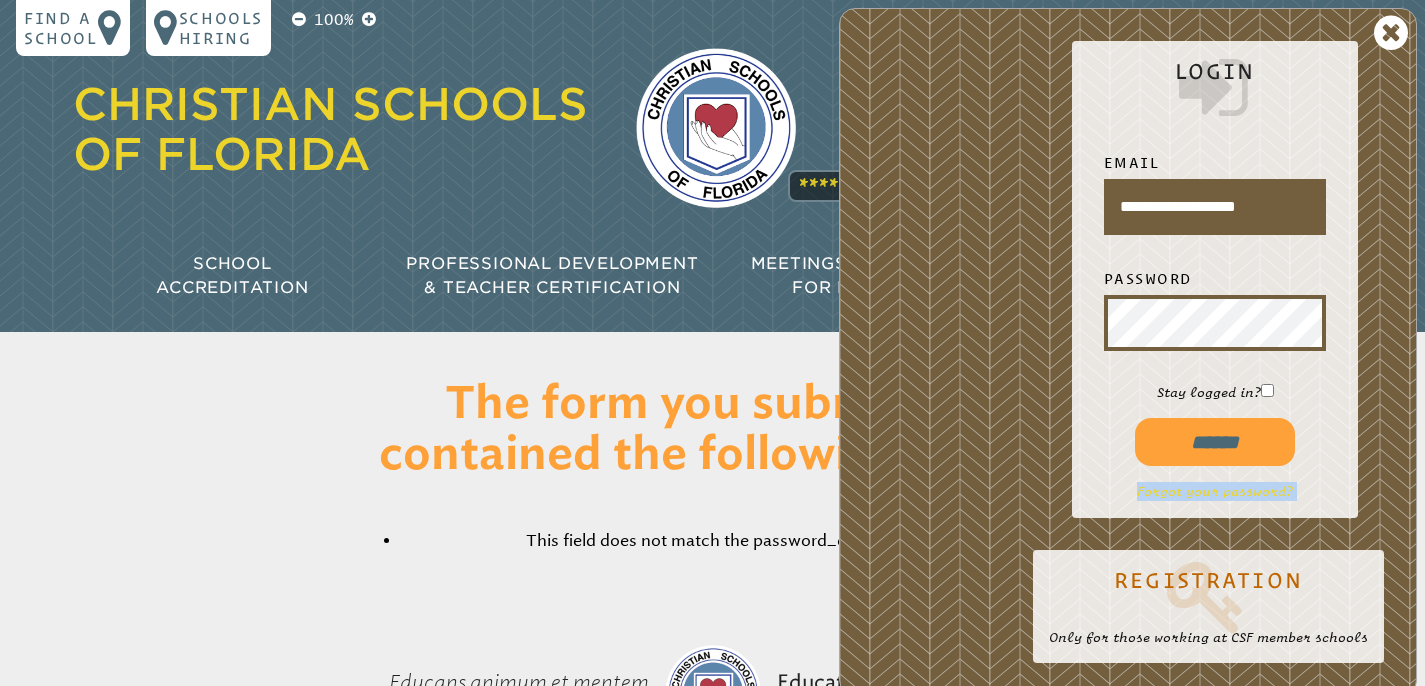 click on "Forgot your password?" at bounding box center [1215, 491] 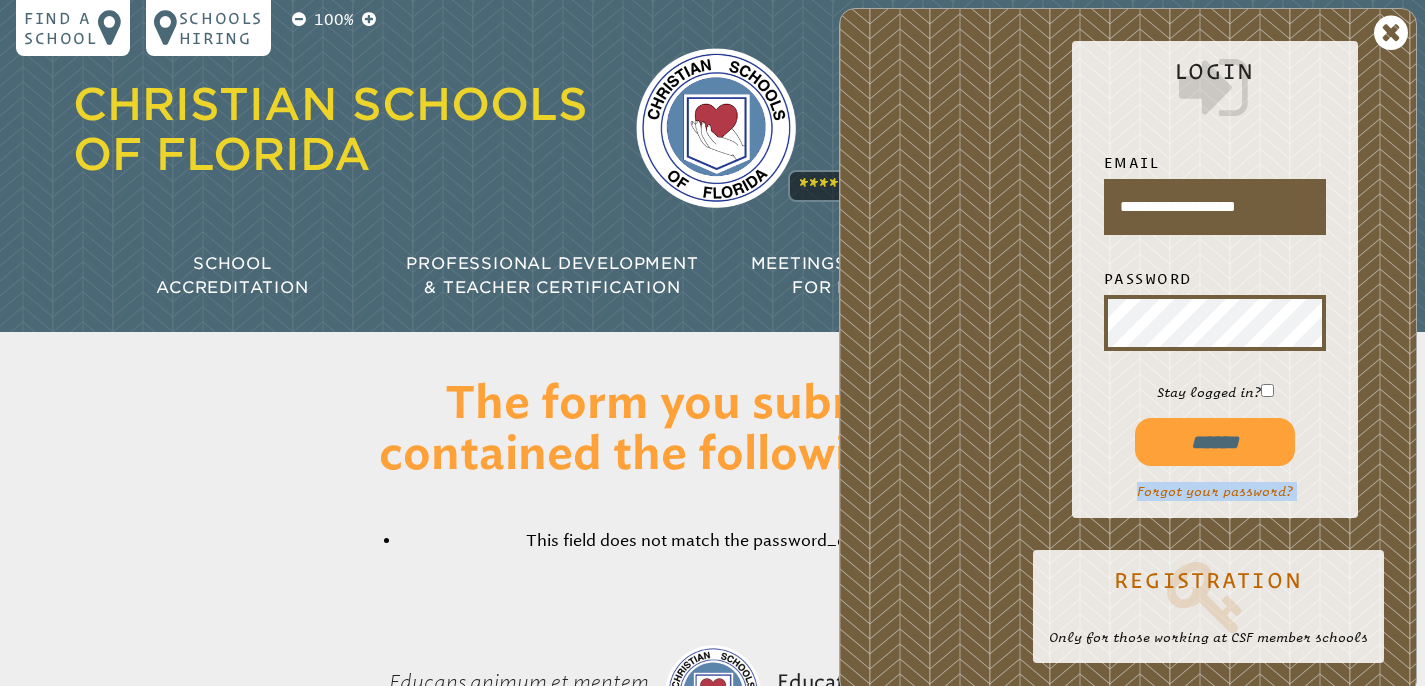 click on "**********" at bounding box center (1128, 352) 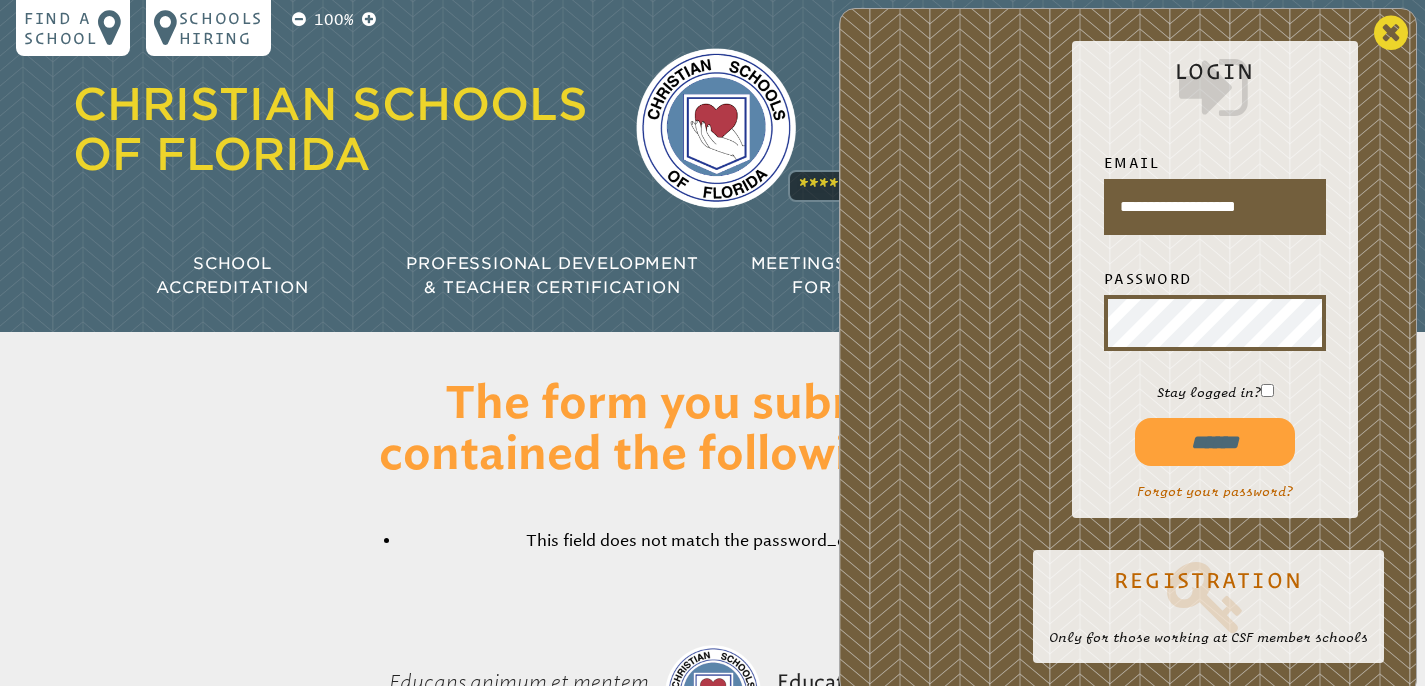 click at bounding box center (1391, 33) 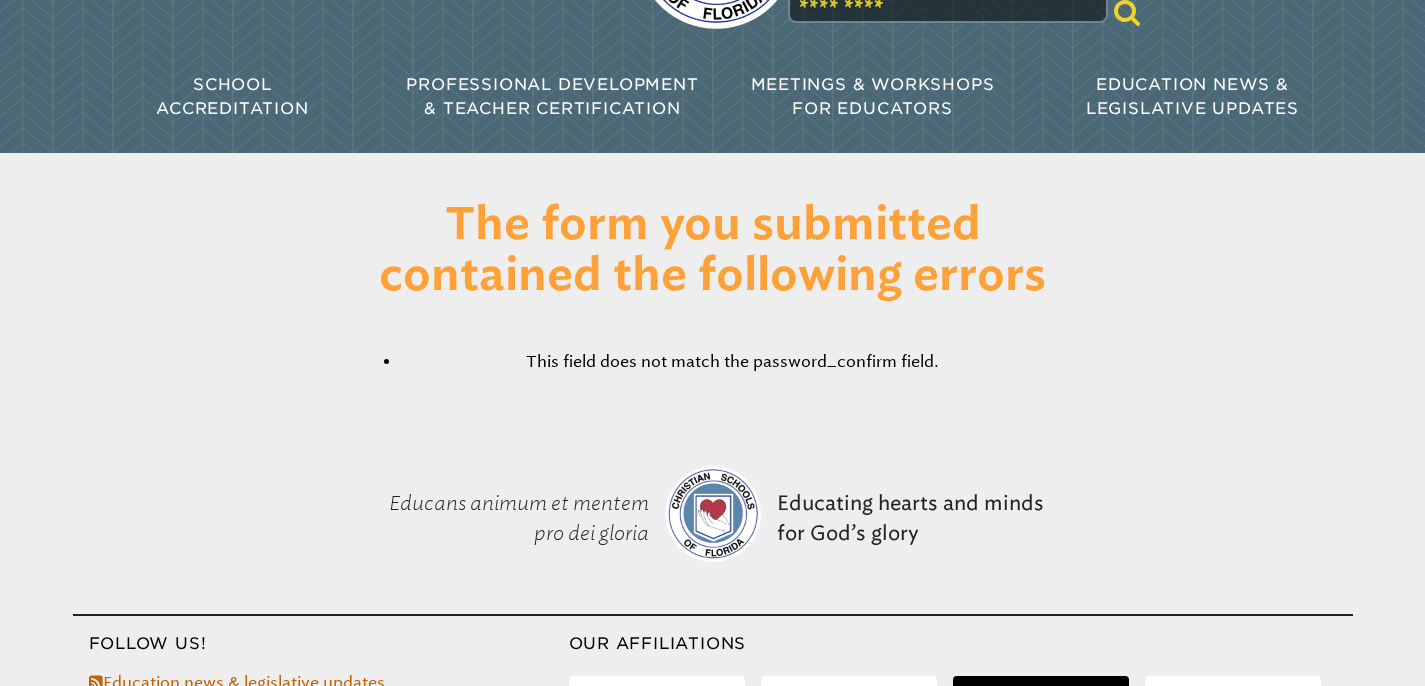 scroll, scrollTop: 0, scrollLeft: 0, axis: both 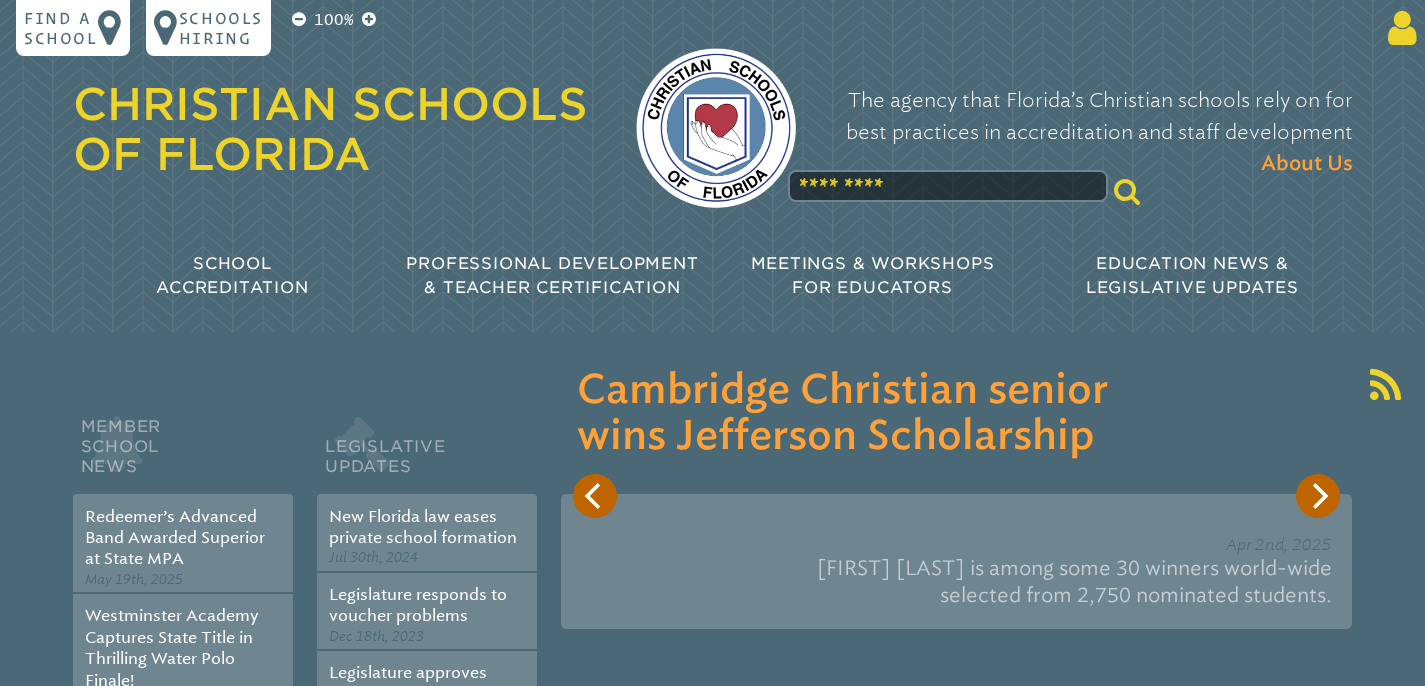 click at bounding box center (1398, 28) 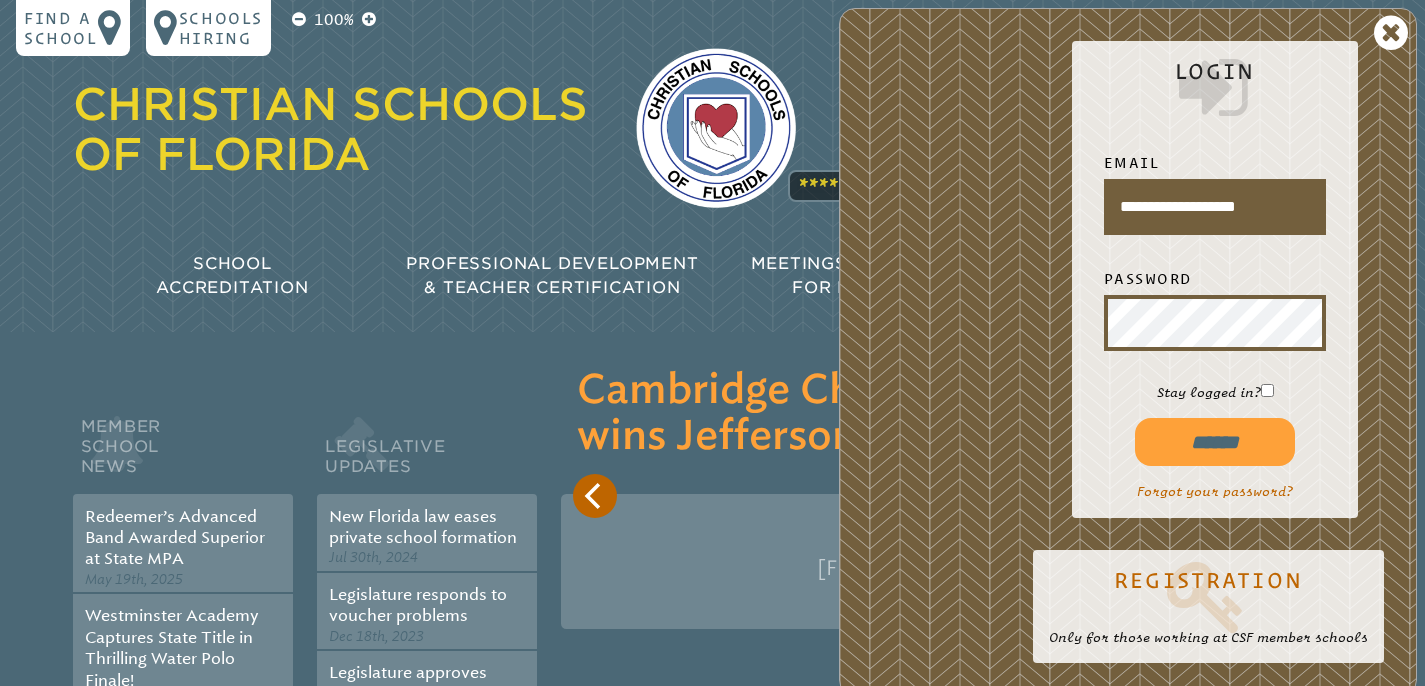 drag, startPoint x: 1130, startPoint y: 207, endPoint x: 1314, endPoint y: 211, distance: 184.04347 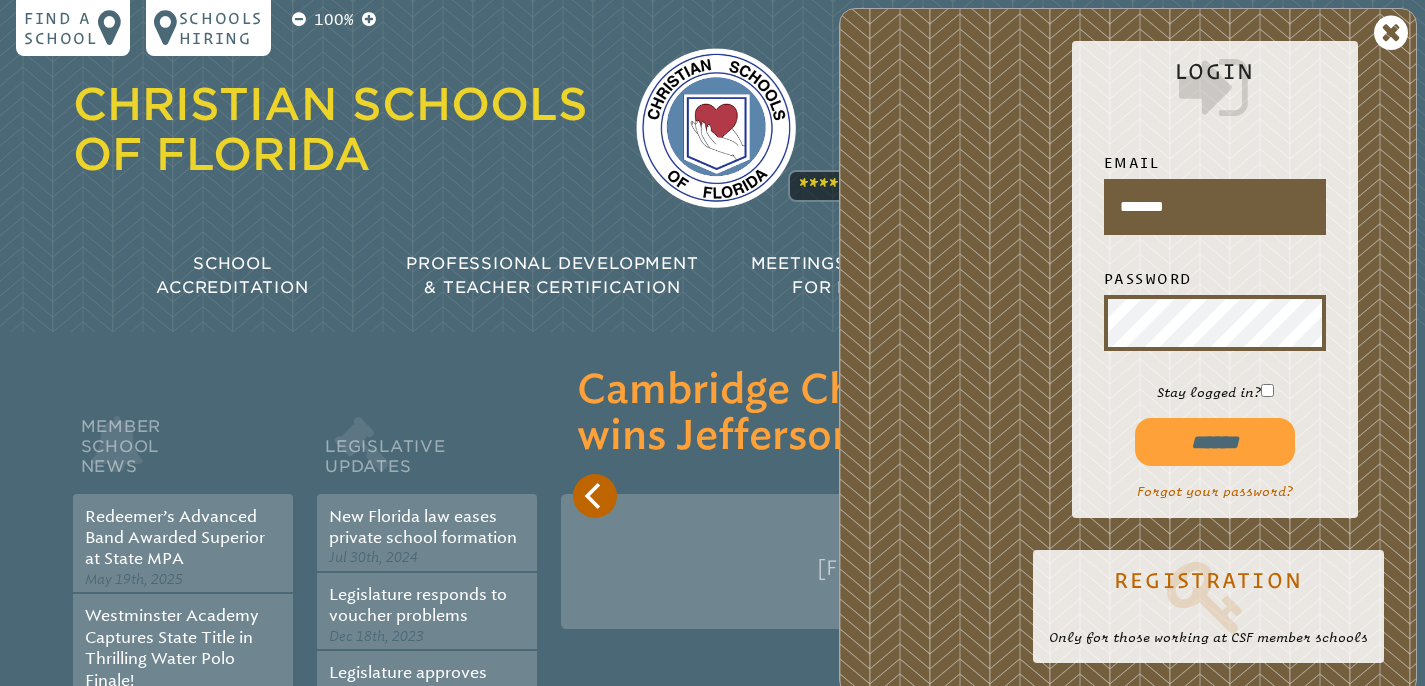type on "**********" 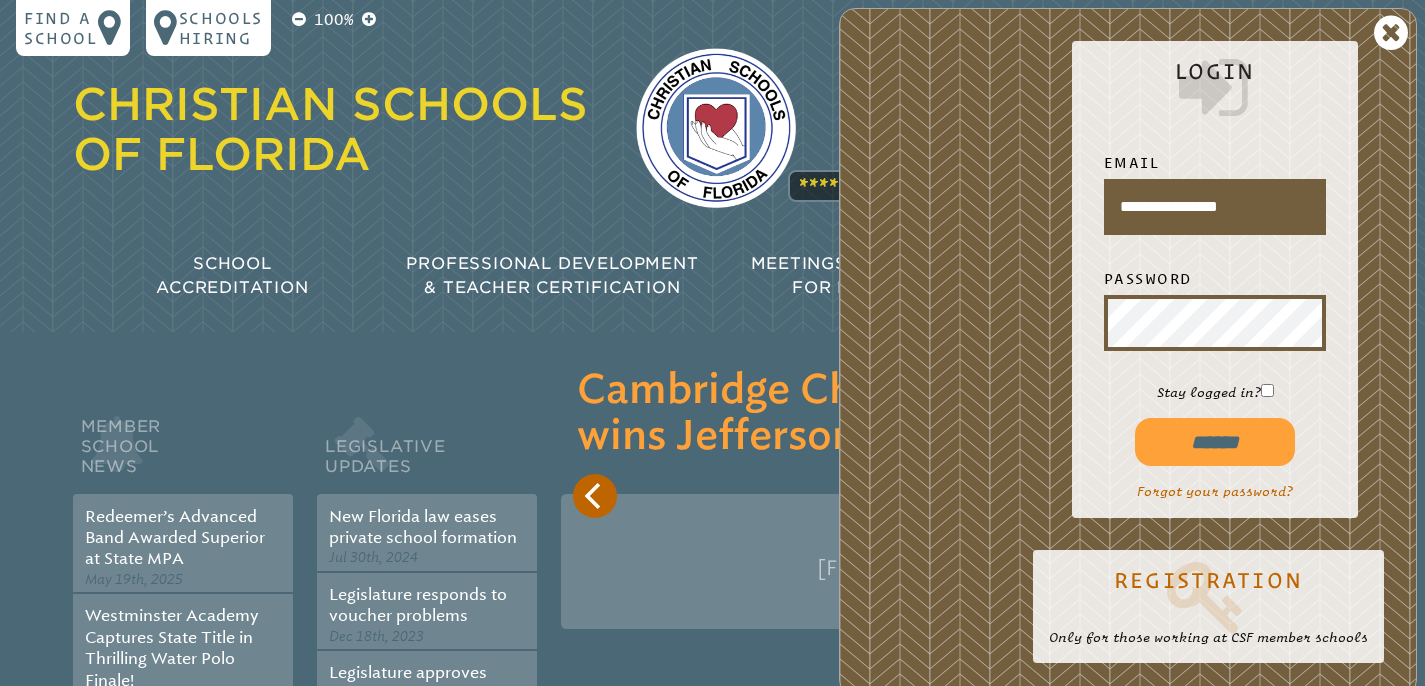 click on "******" at bounding box center [1215, 442] 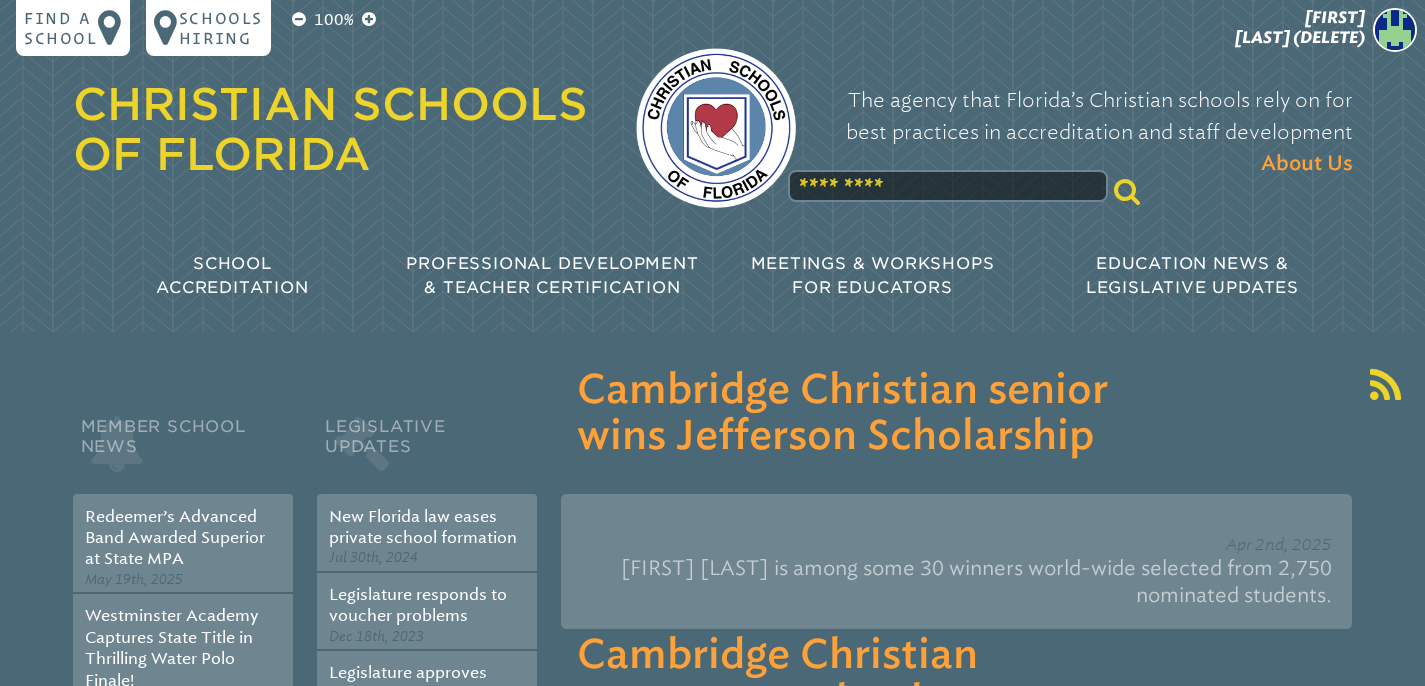 scroll, scrollTop: 0, scrollLeft: 0, axis: both 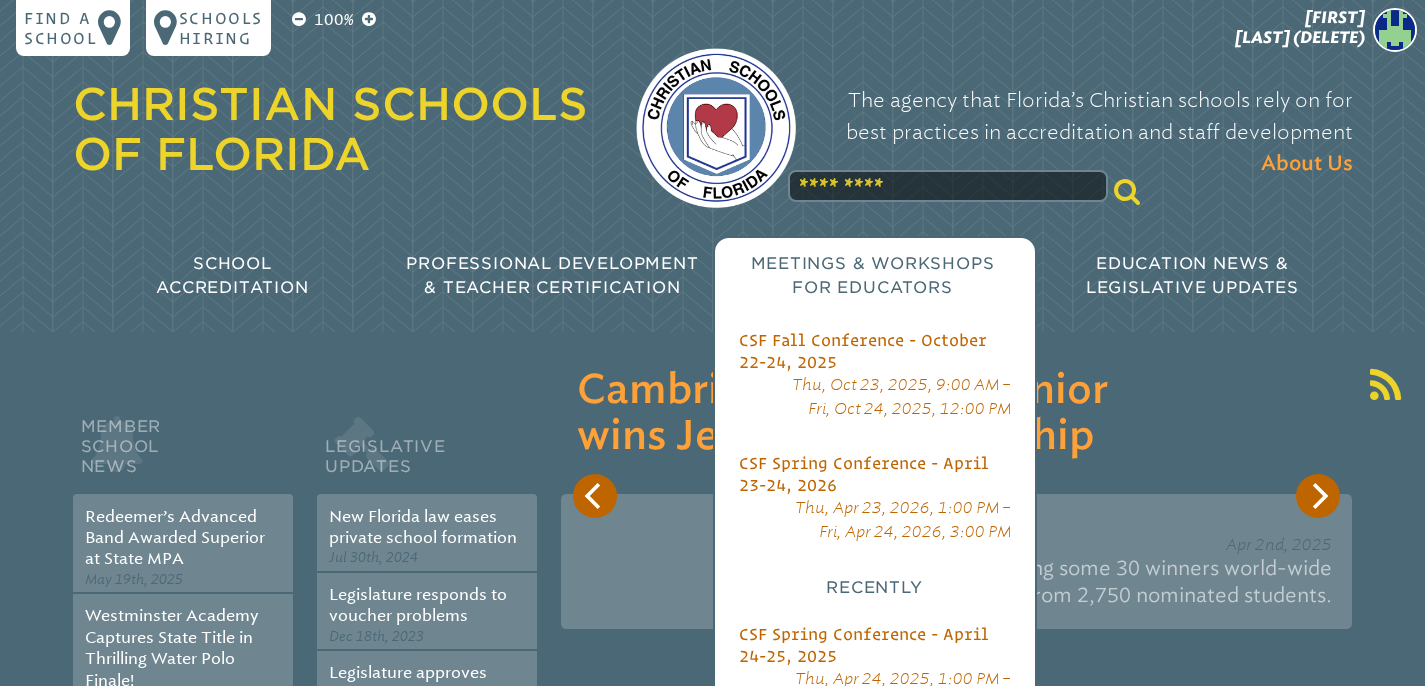 click on "Meetings & Workshops
for Educators" at bounding box center [873, 276] 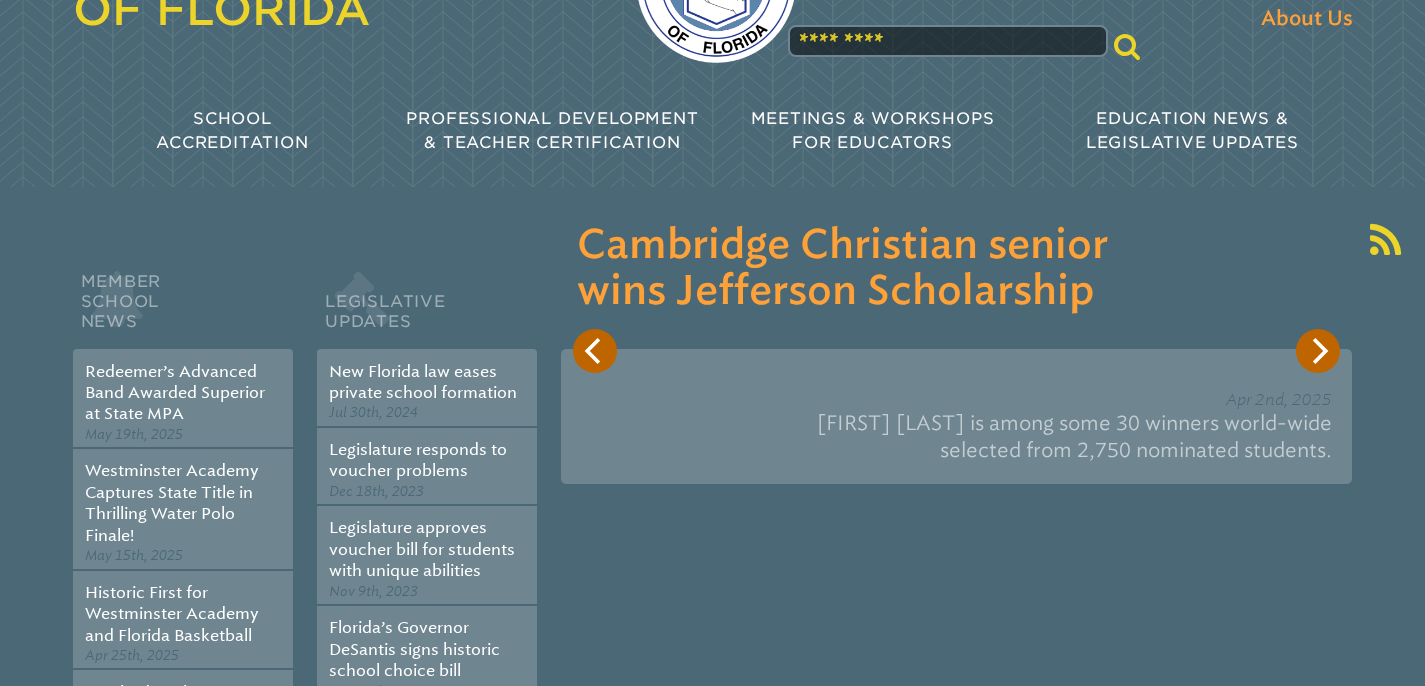 scroll, scrollTop: 0, scrollLeft: 0, axis: both 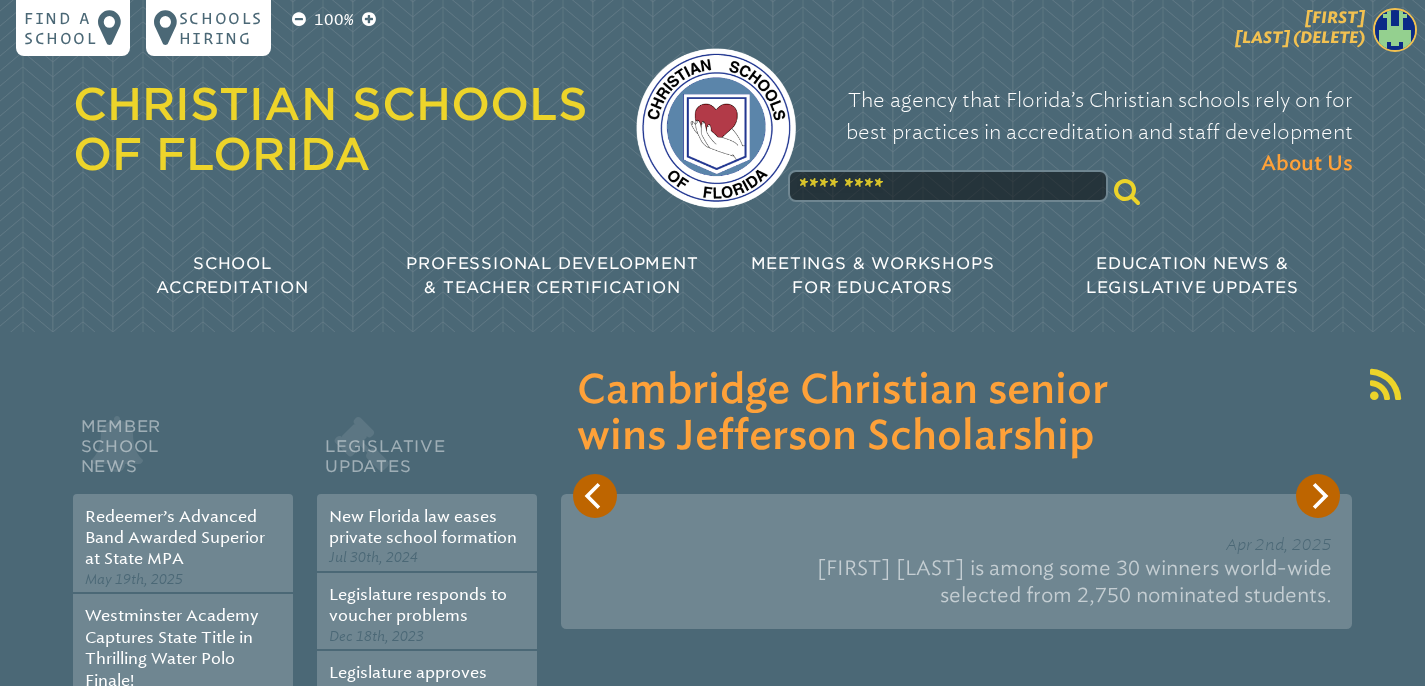click on "[FIRST] [LAST] (DELETE)" at bounding box center [1300, 27] 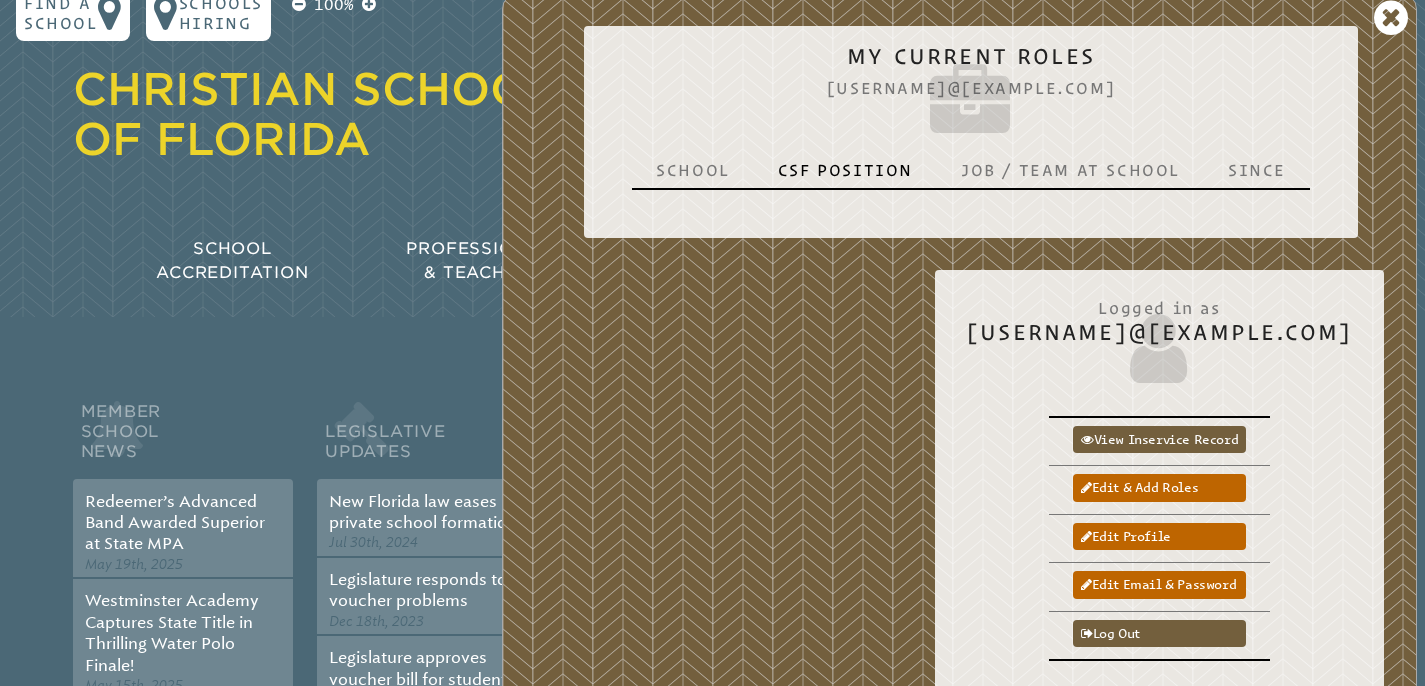 scroll, scrollTop: 0, scrollLeft: 0, axis: both 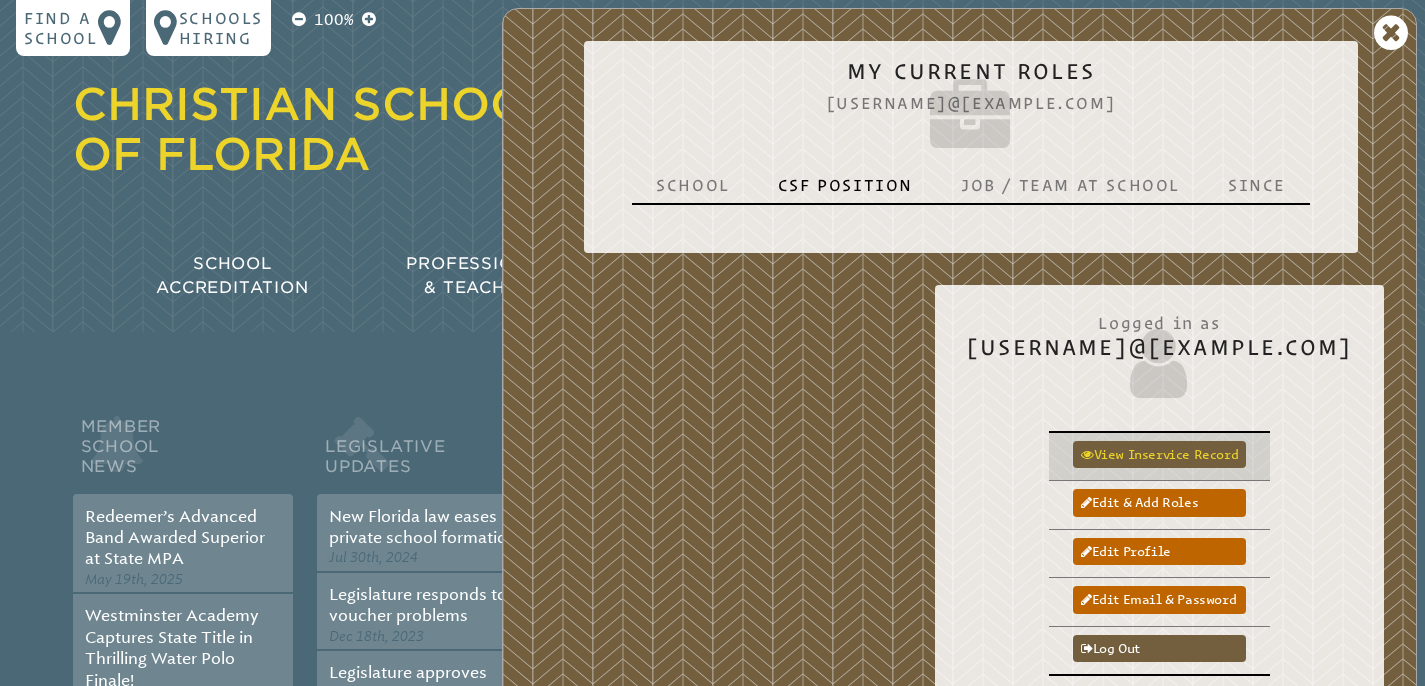 click on "View inservice record" at bounding box center (1159, 454) 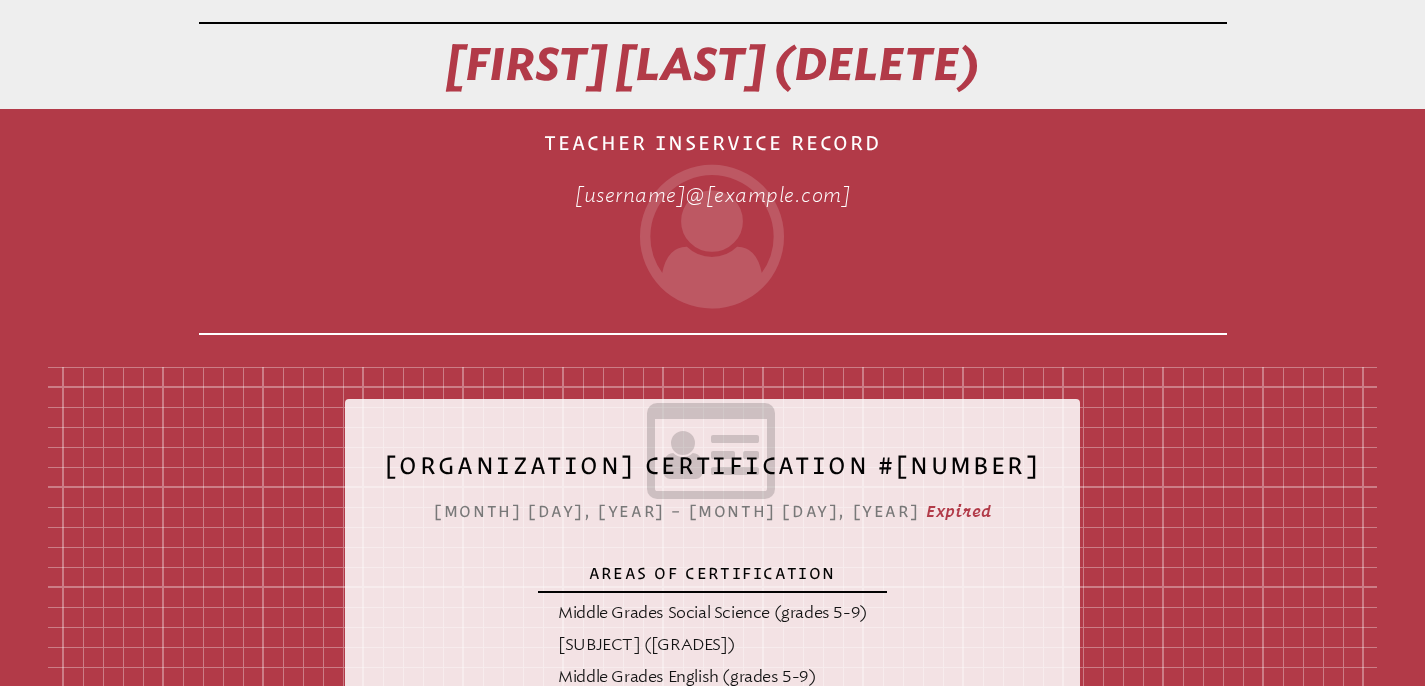 scroll, scrollTop: 349, scrollLeft: 0, axis: vertical 